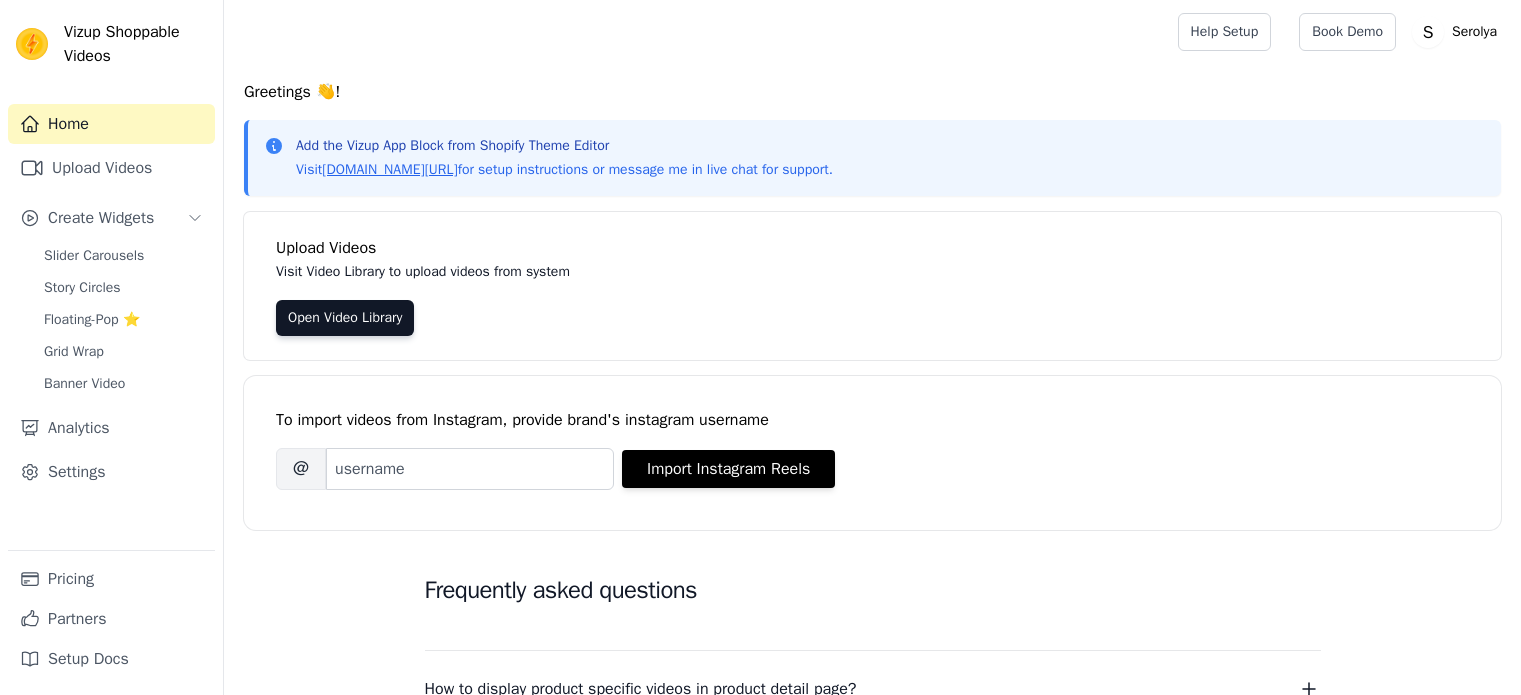 scroll, scrollTop: 0, scrollLeft: 0, axis: both 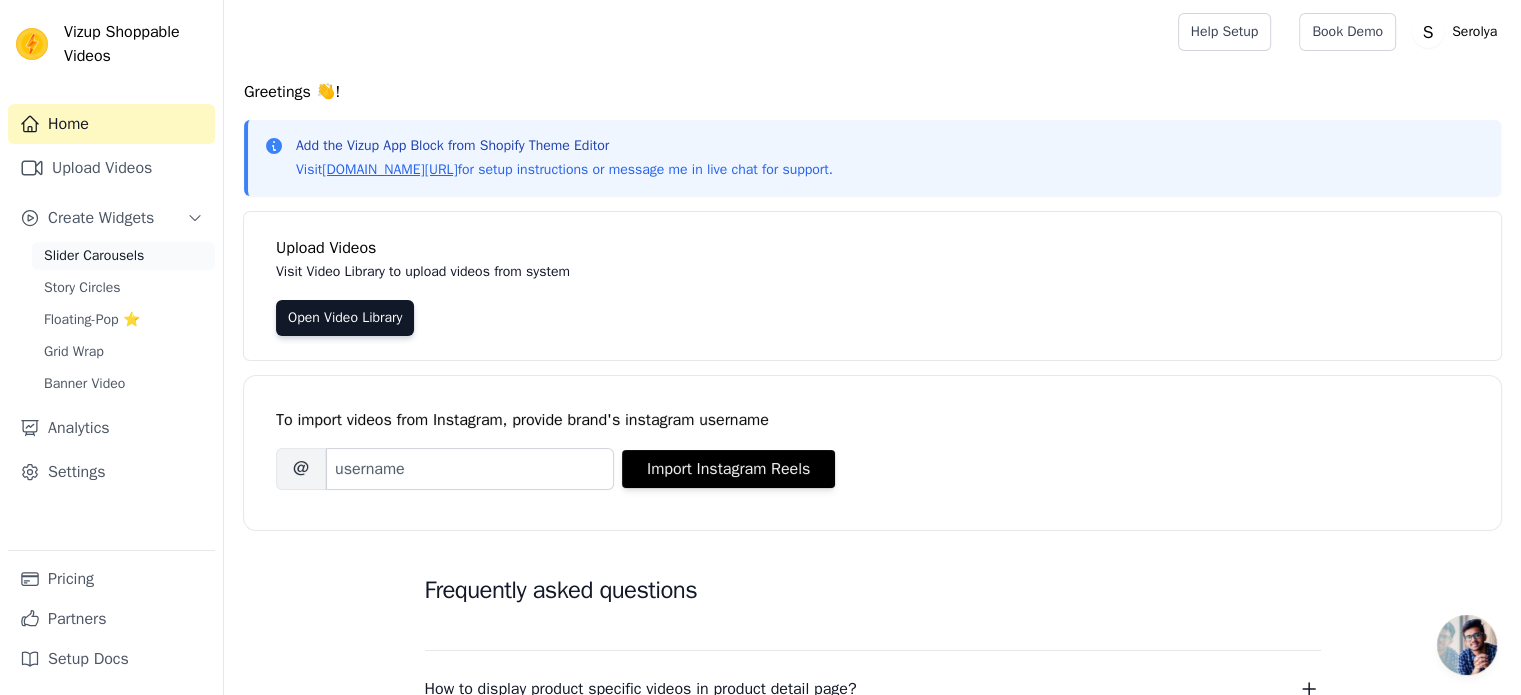 click on "Slider Carousels" at bounding box center (94, 256) 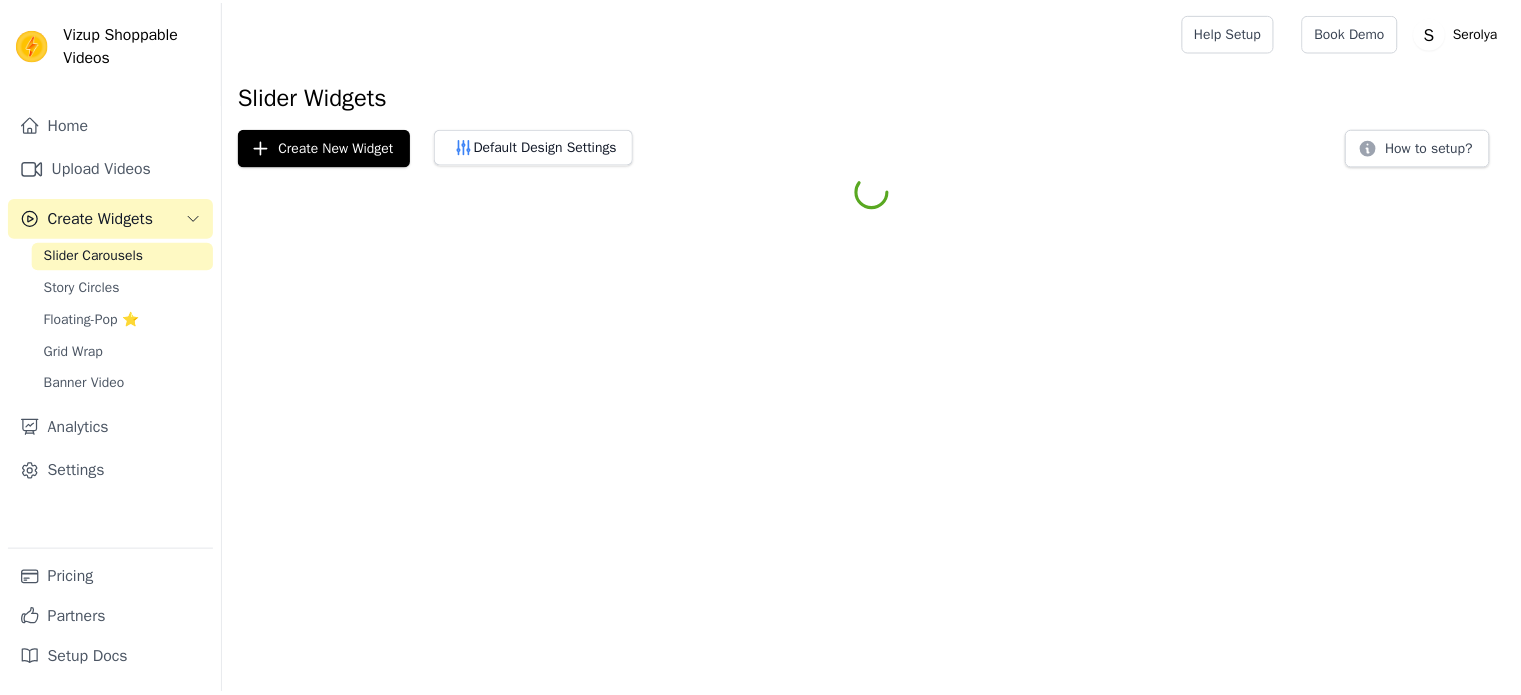 scroll, scrollTop: 0, scrollLeft: 0, axis: both 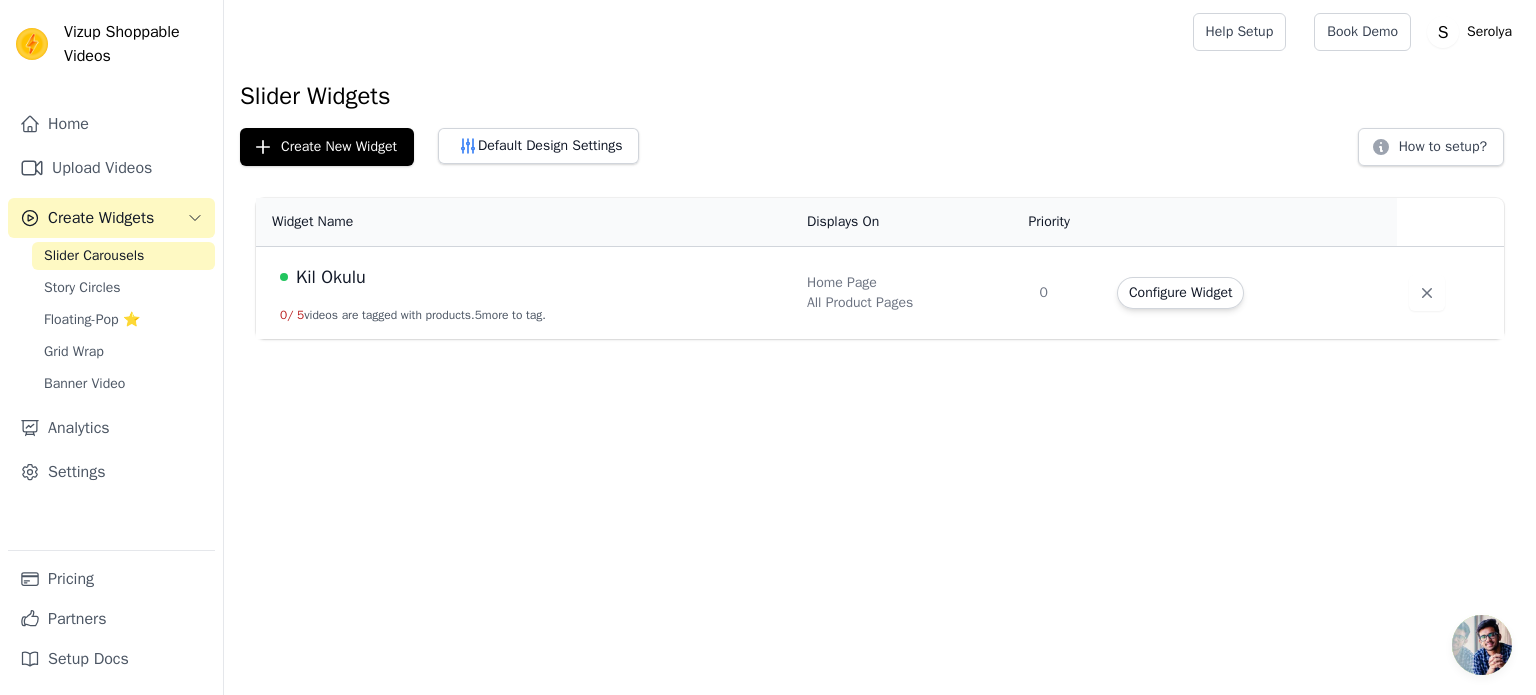 click on "All Product Pages" at bounding box center [911, 303] 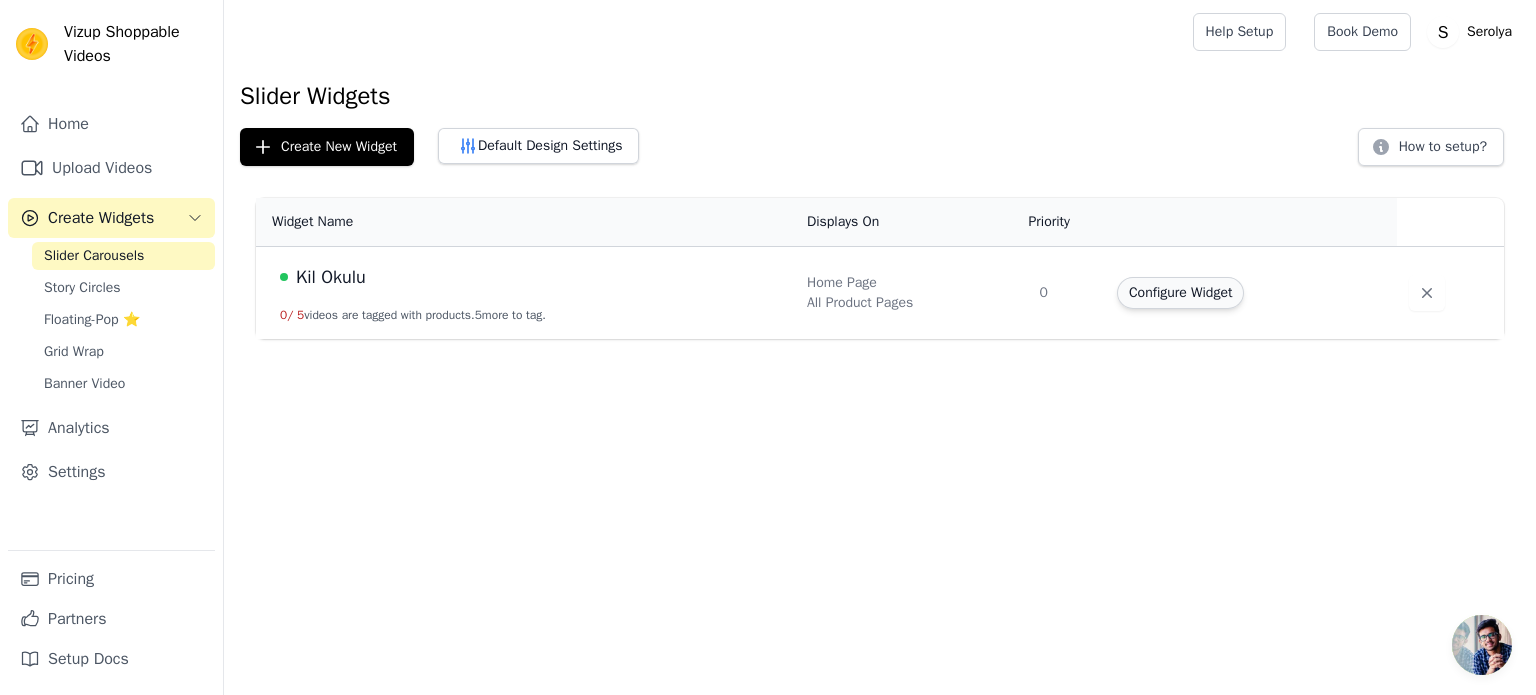 click on "Configure Widget" at bounding box center [1180, 293] 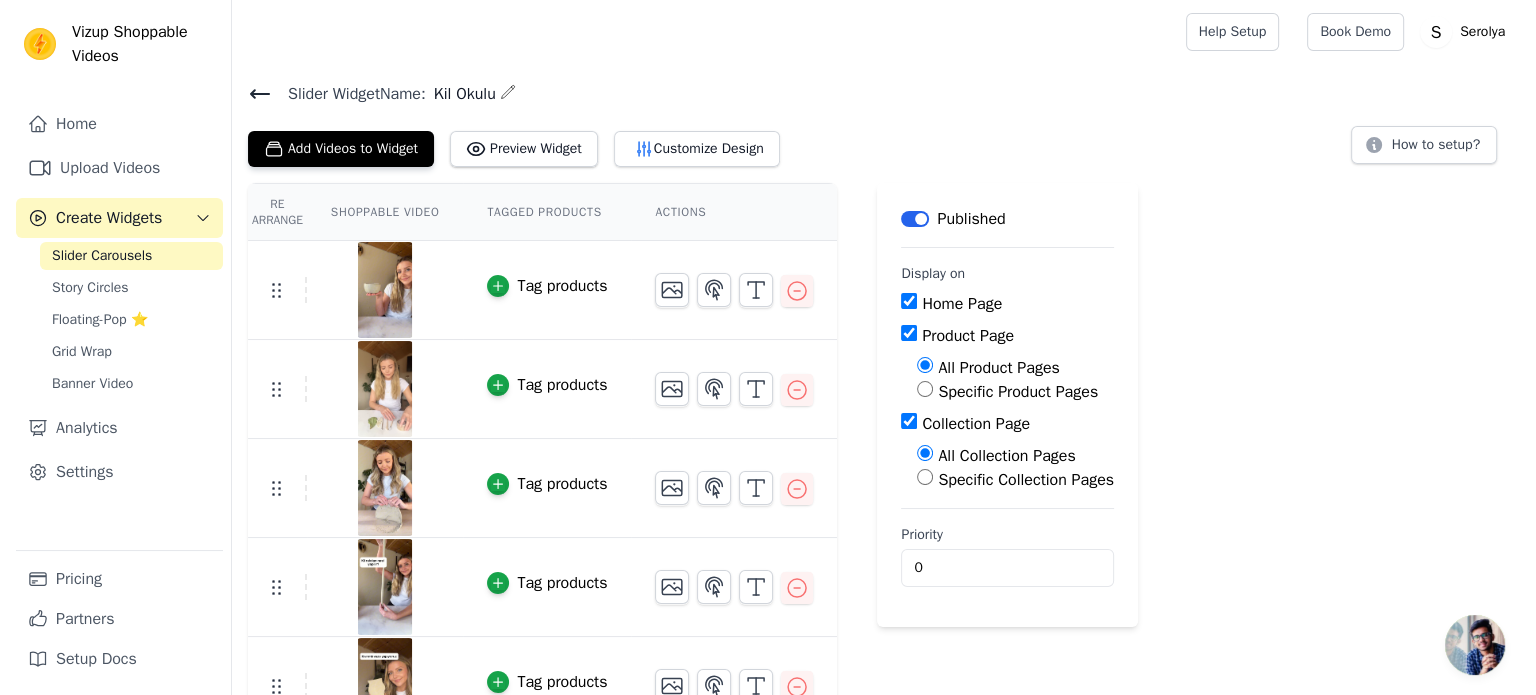 scroll, scrollTop: 0, scrollLeft: 0, axis: both 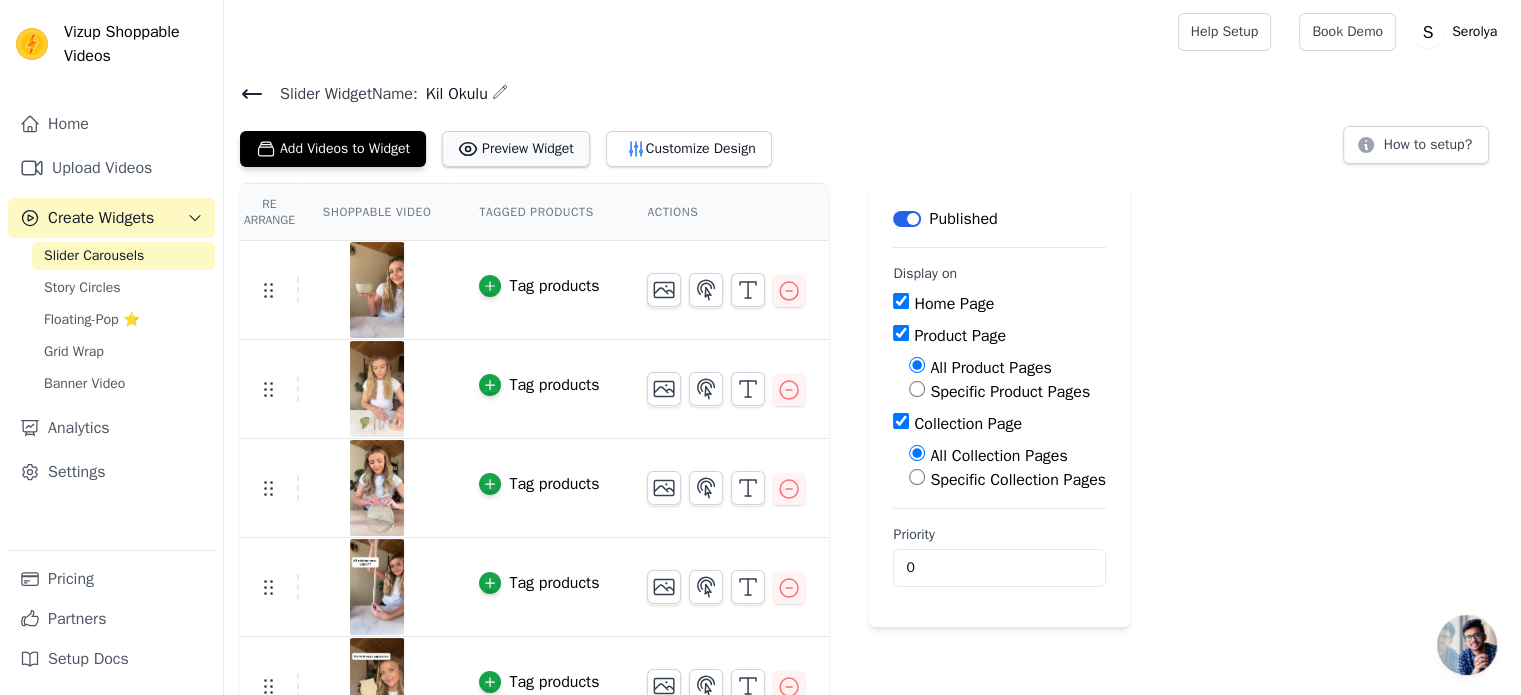 click on "Preview Widget" at bounding box center [516, 149] 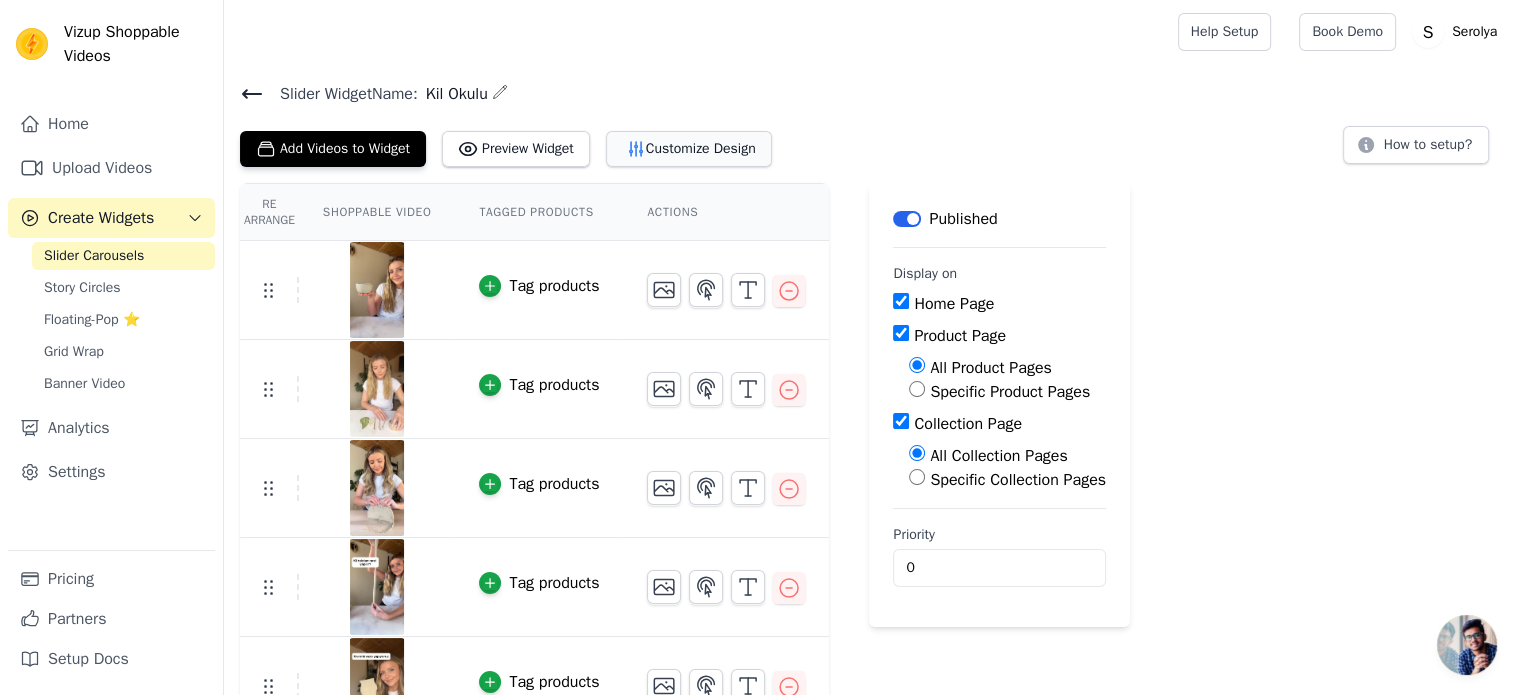 click on "Customize Design" at bounding box center [689, 149] 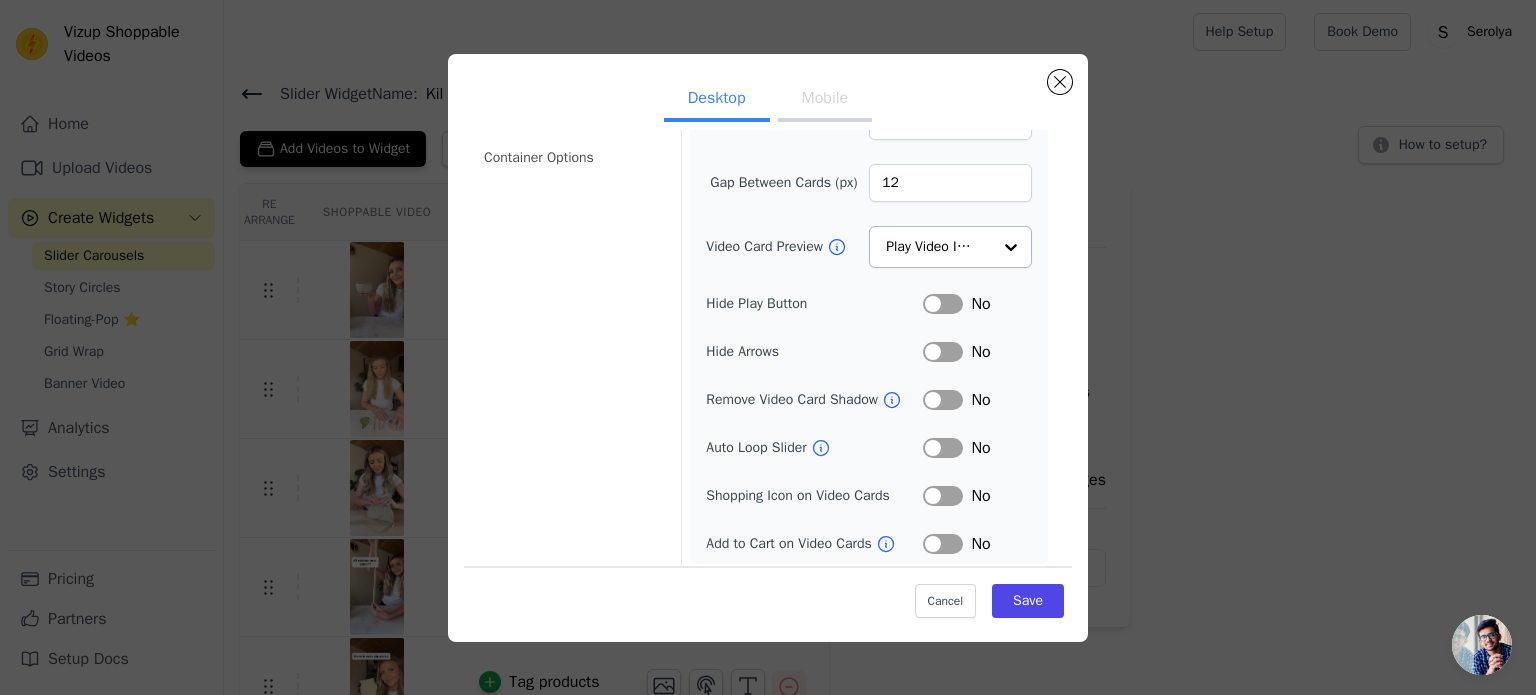 scroll, scrollTop: 184, scrollLeft: 0, axis: vertical 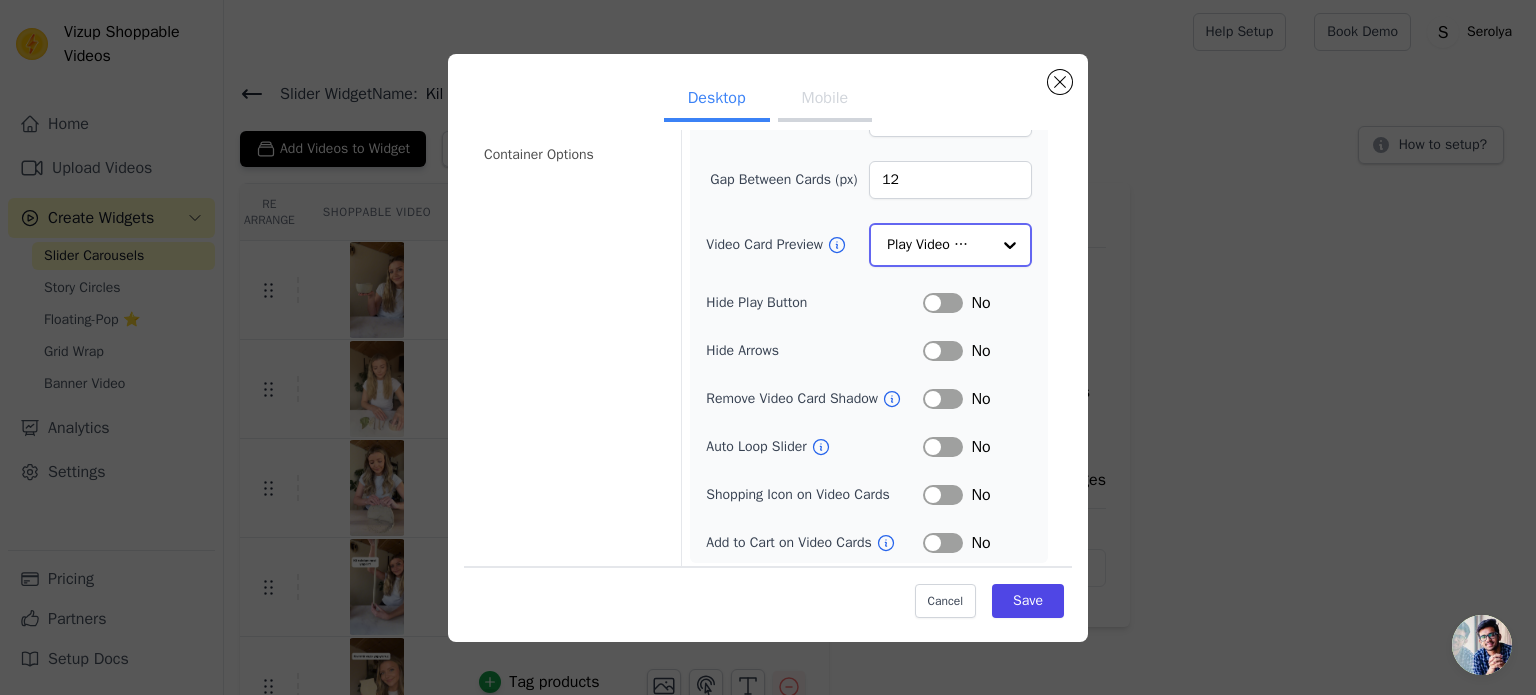 click on "Video Card Preview" 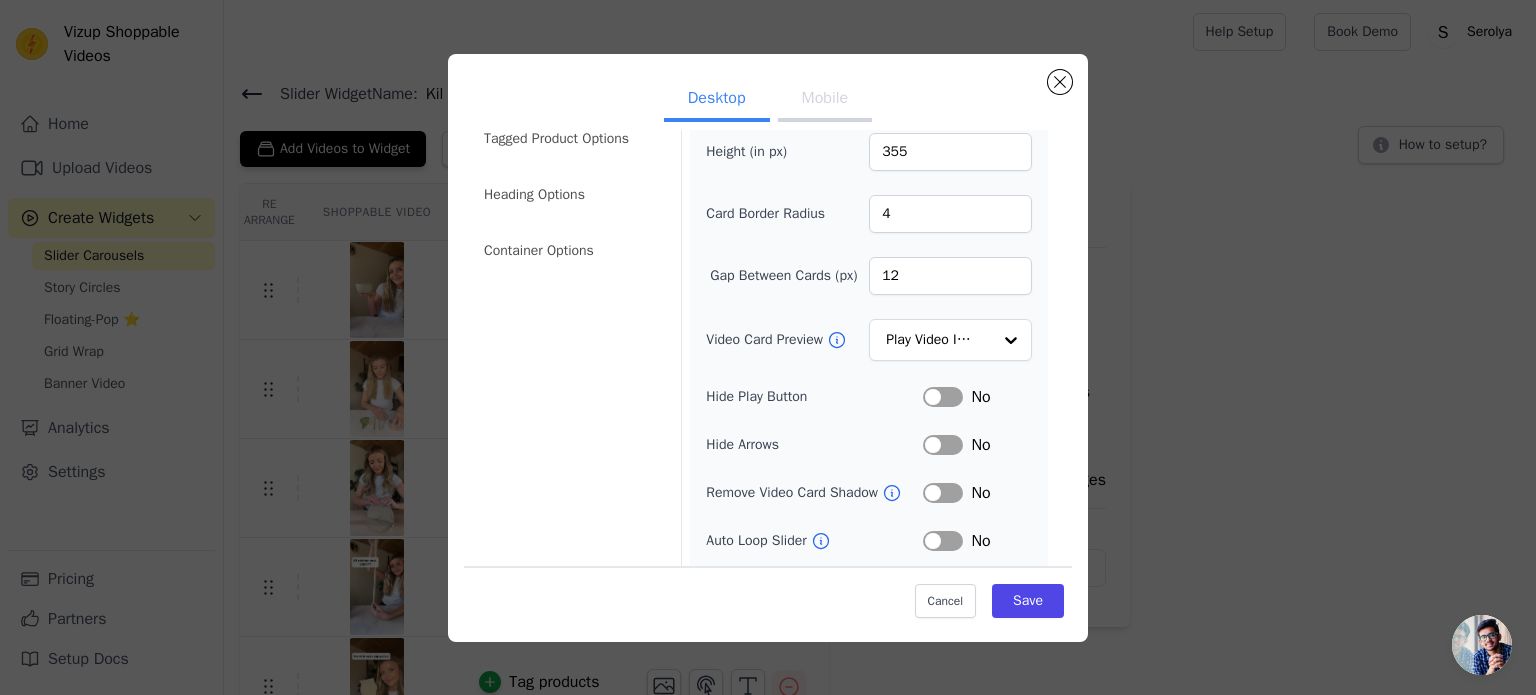 scroll, scrollTop: 84, scrollLeft: 0, axis: vertical 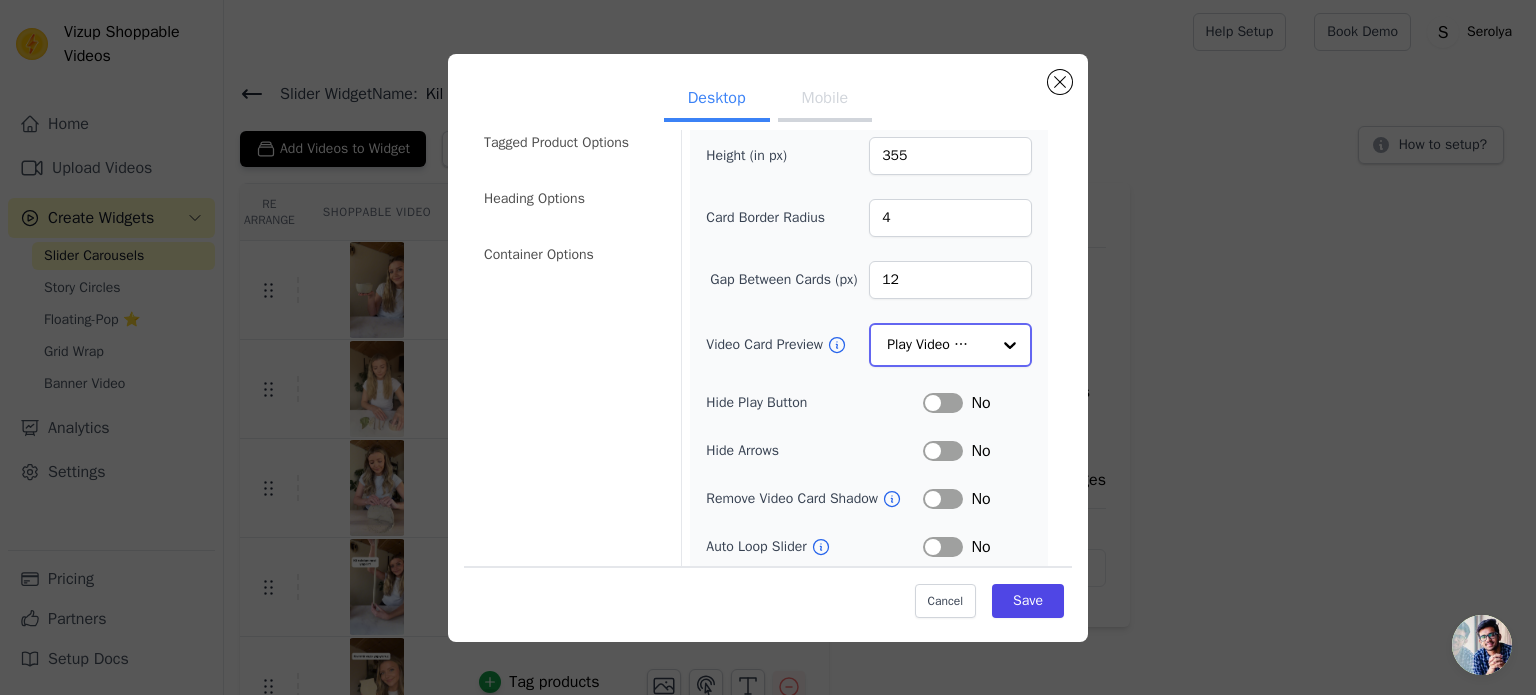 click on "Video Card Preview" 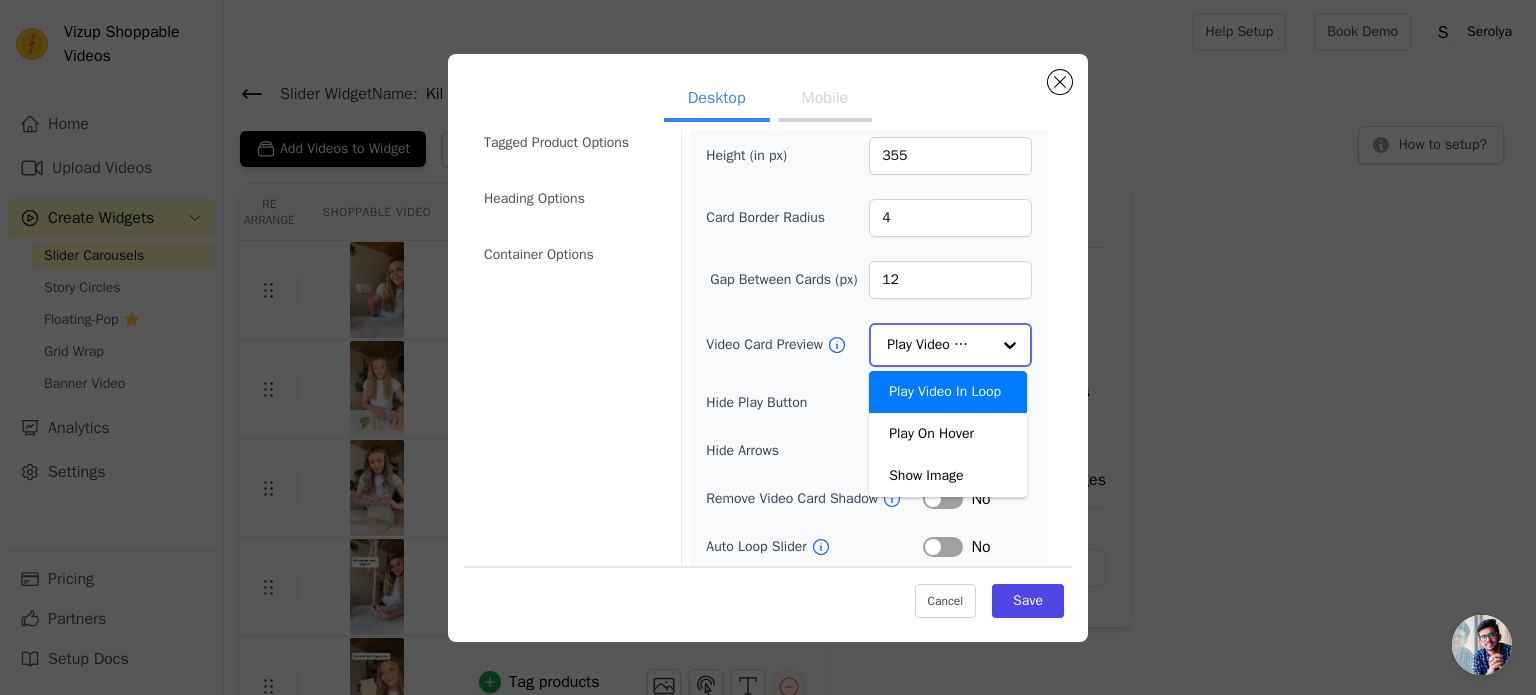 click on "Video Card Preview" 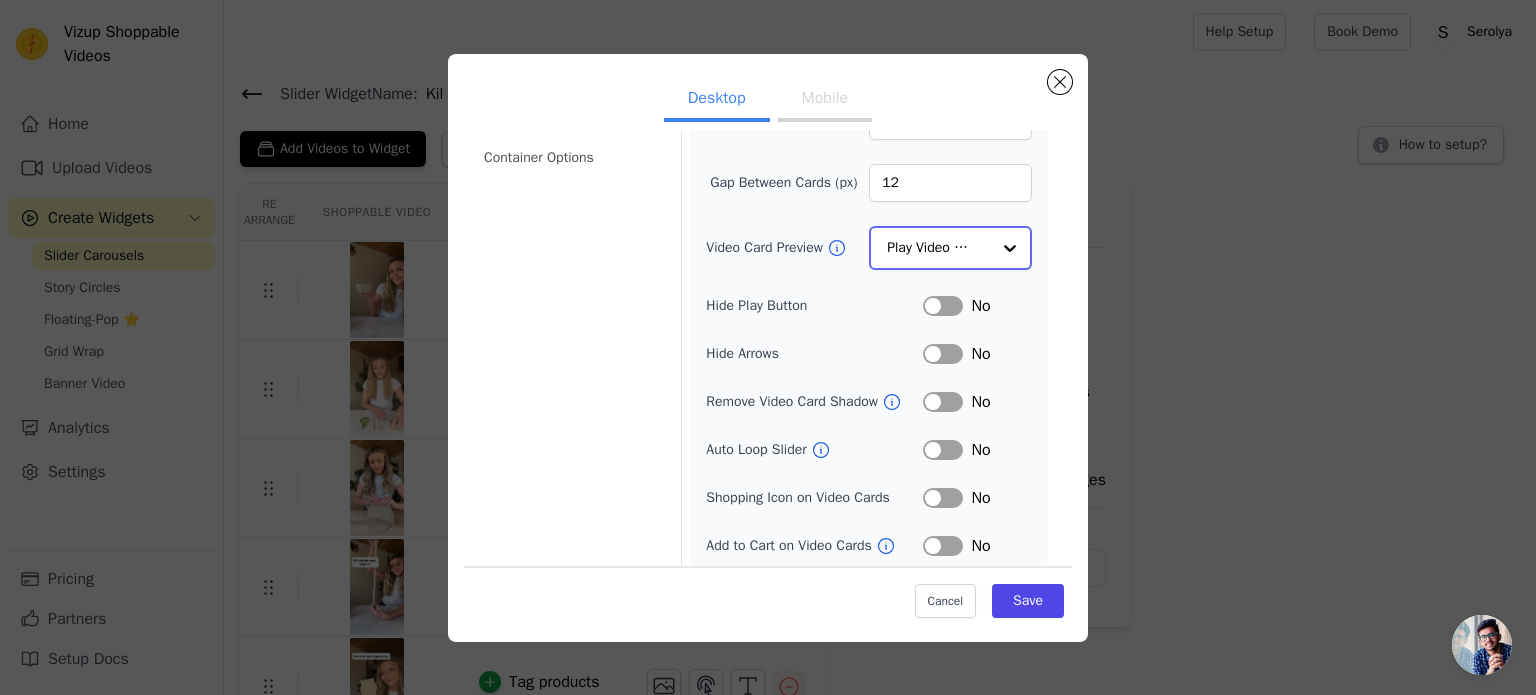 scroll, scrollTop: 184, scrollLeft: 0, axis: vertical 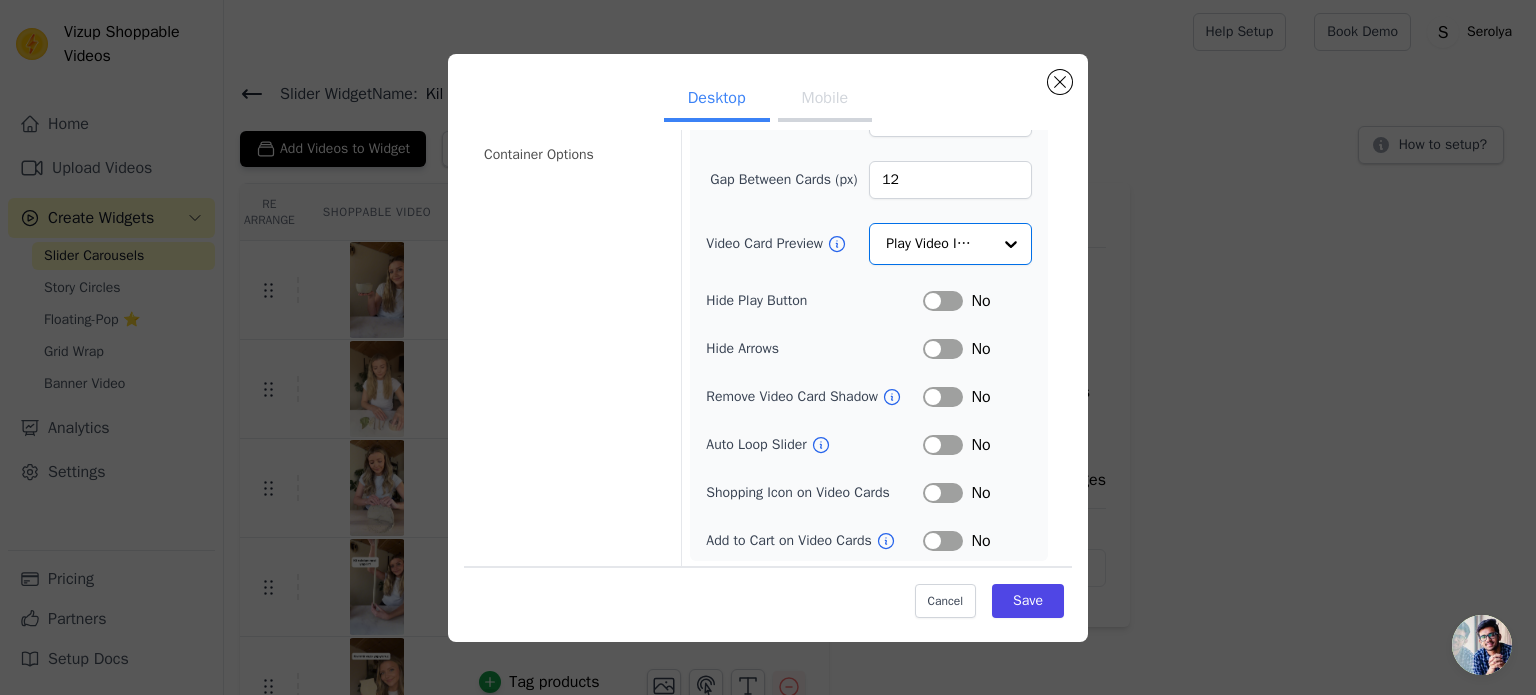 click on "Label" at bounding box center [943, 301] 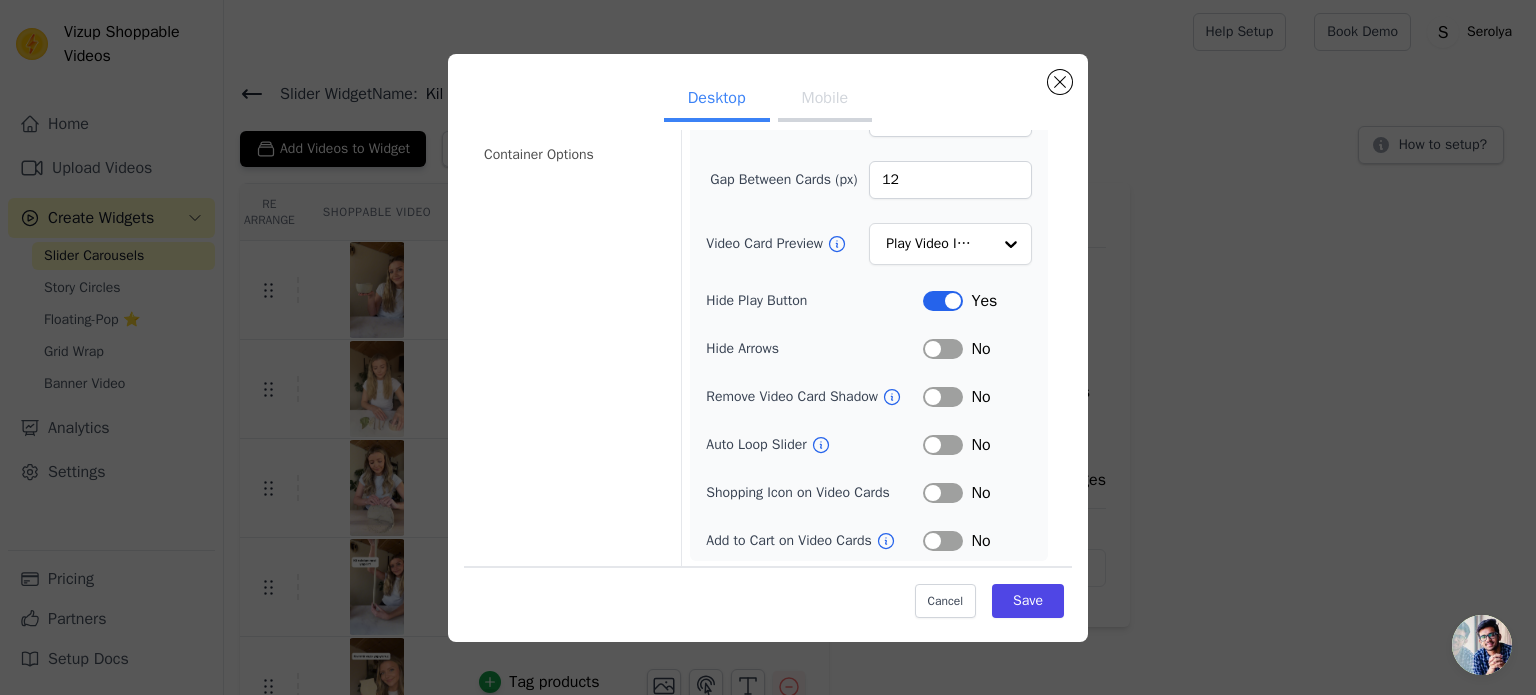 click on "Label" at bounding box center (943, 301) 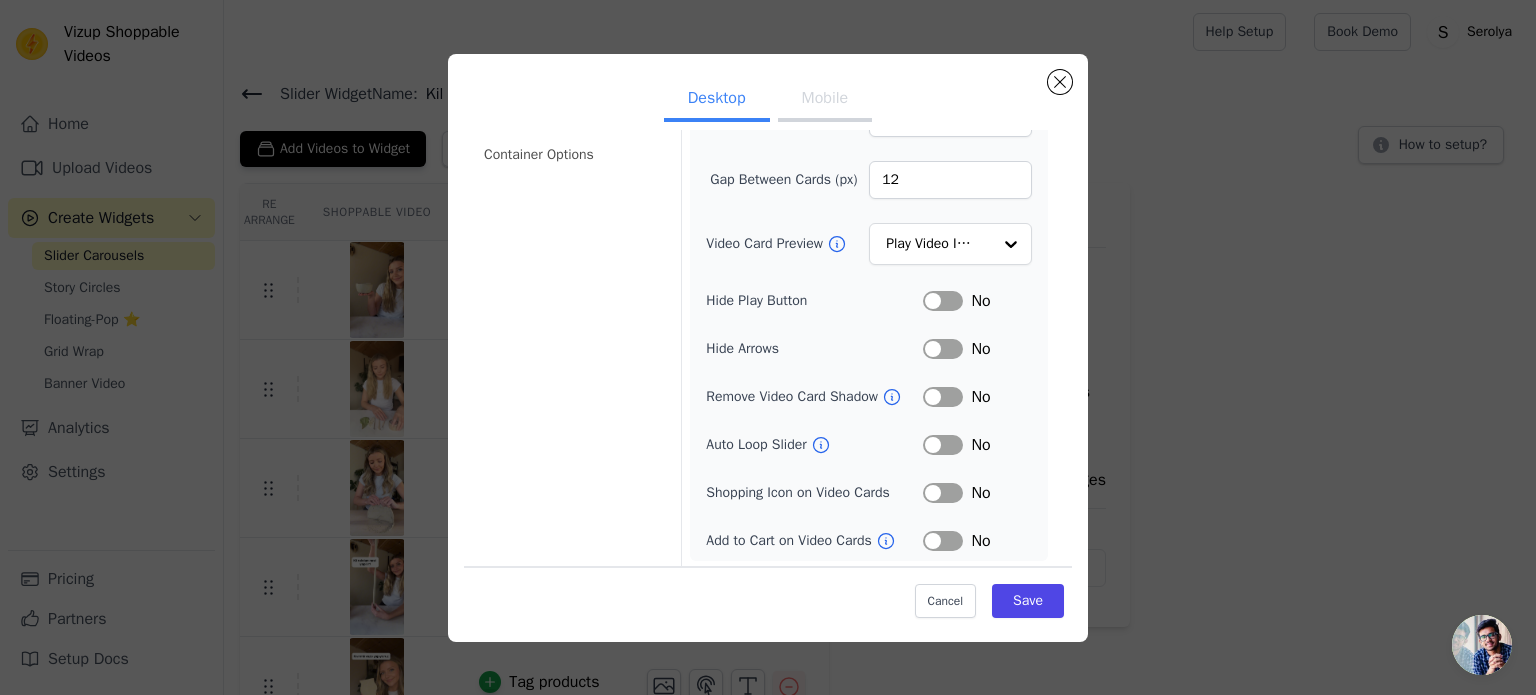click 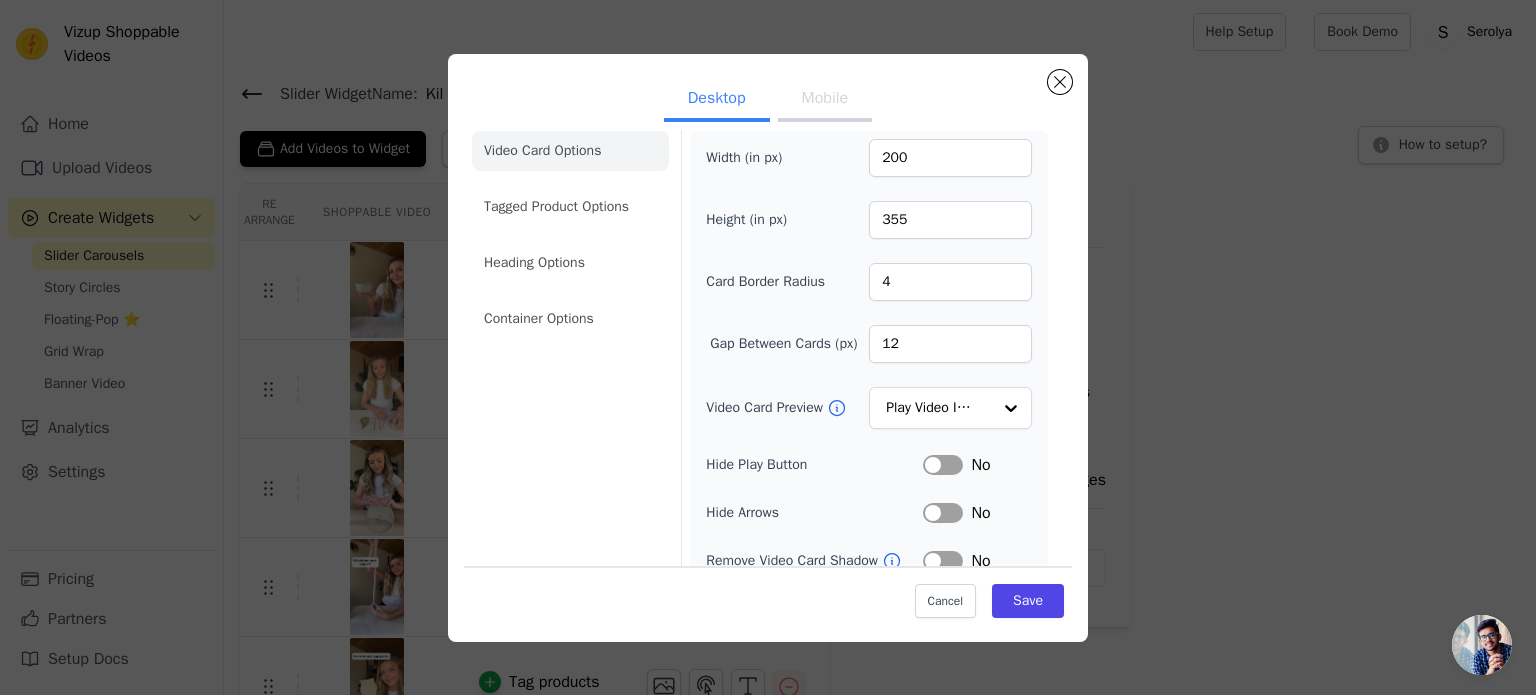 scroll, scrollTop: 0, scrollLeft: 0, axis: both 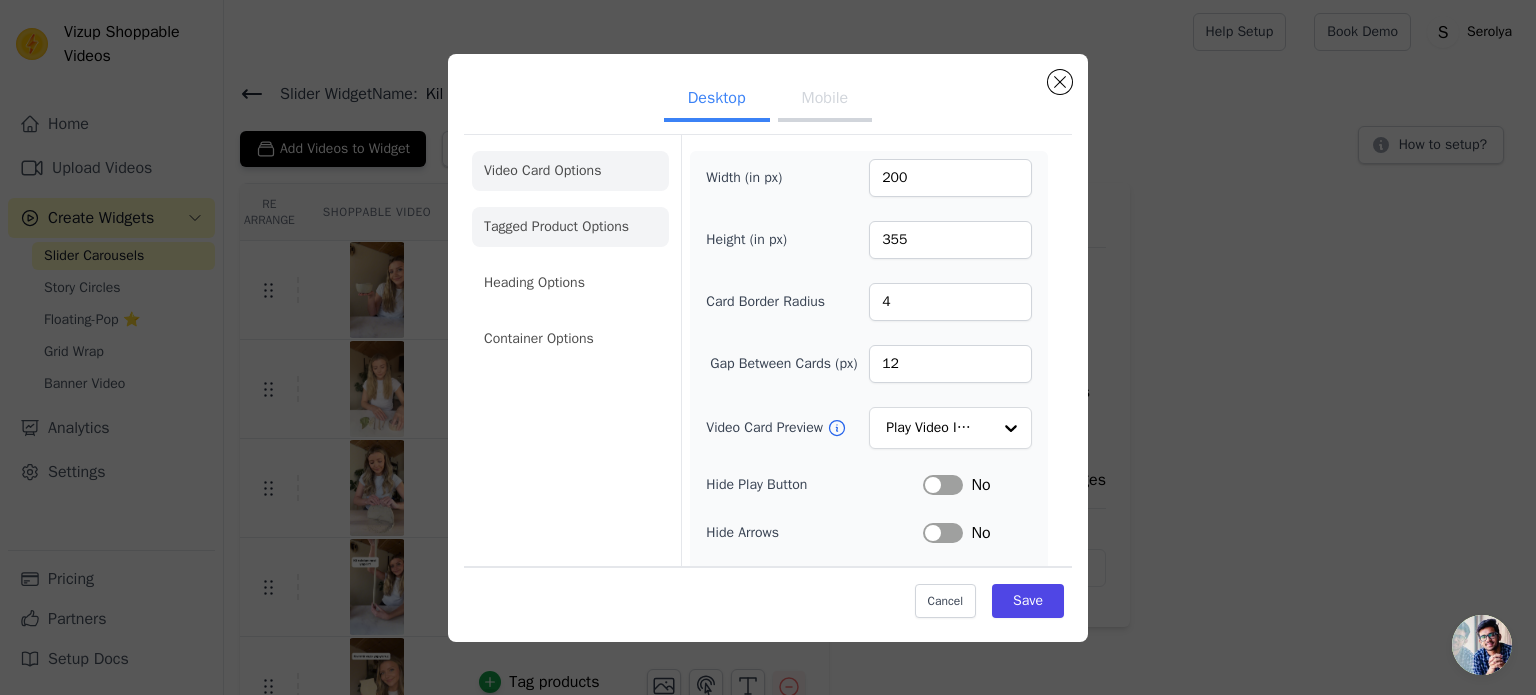 click on "Tagged Product Options" 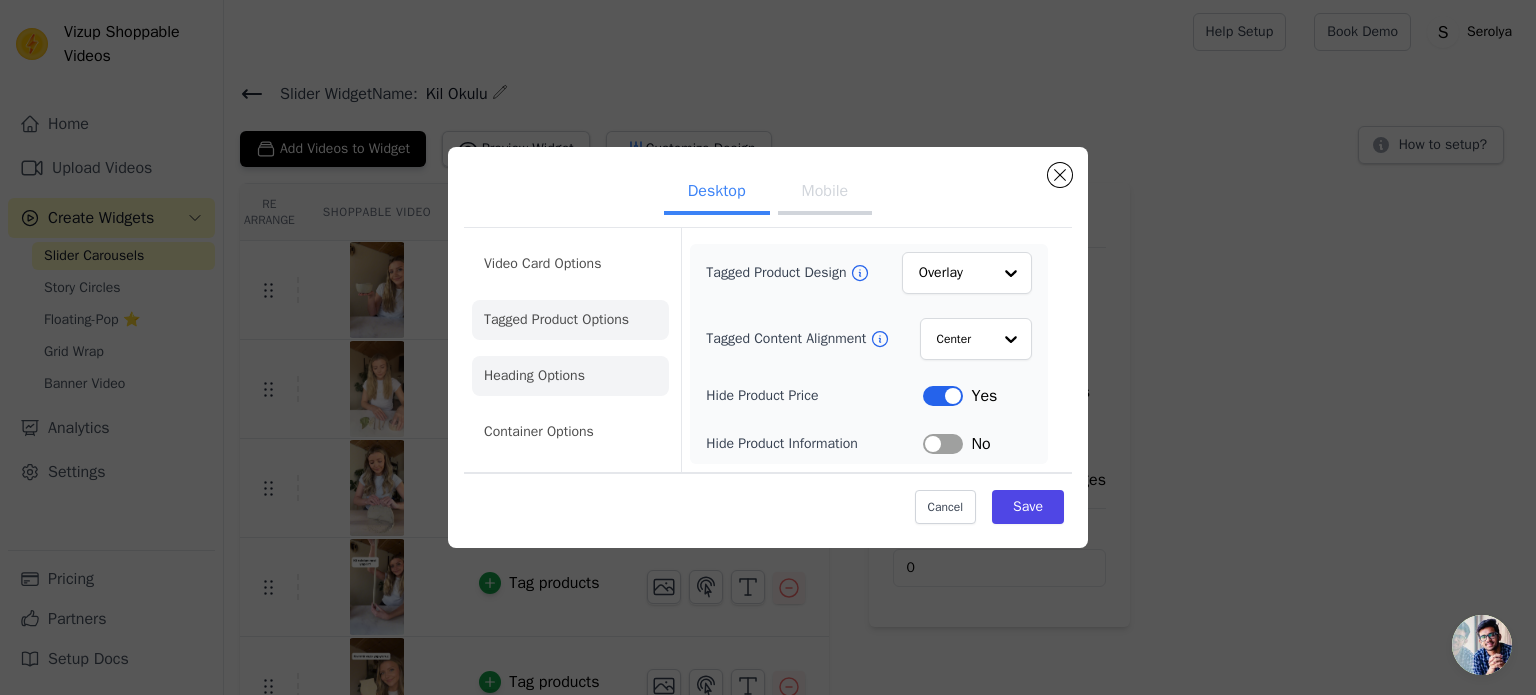 click on "Heading Options" 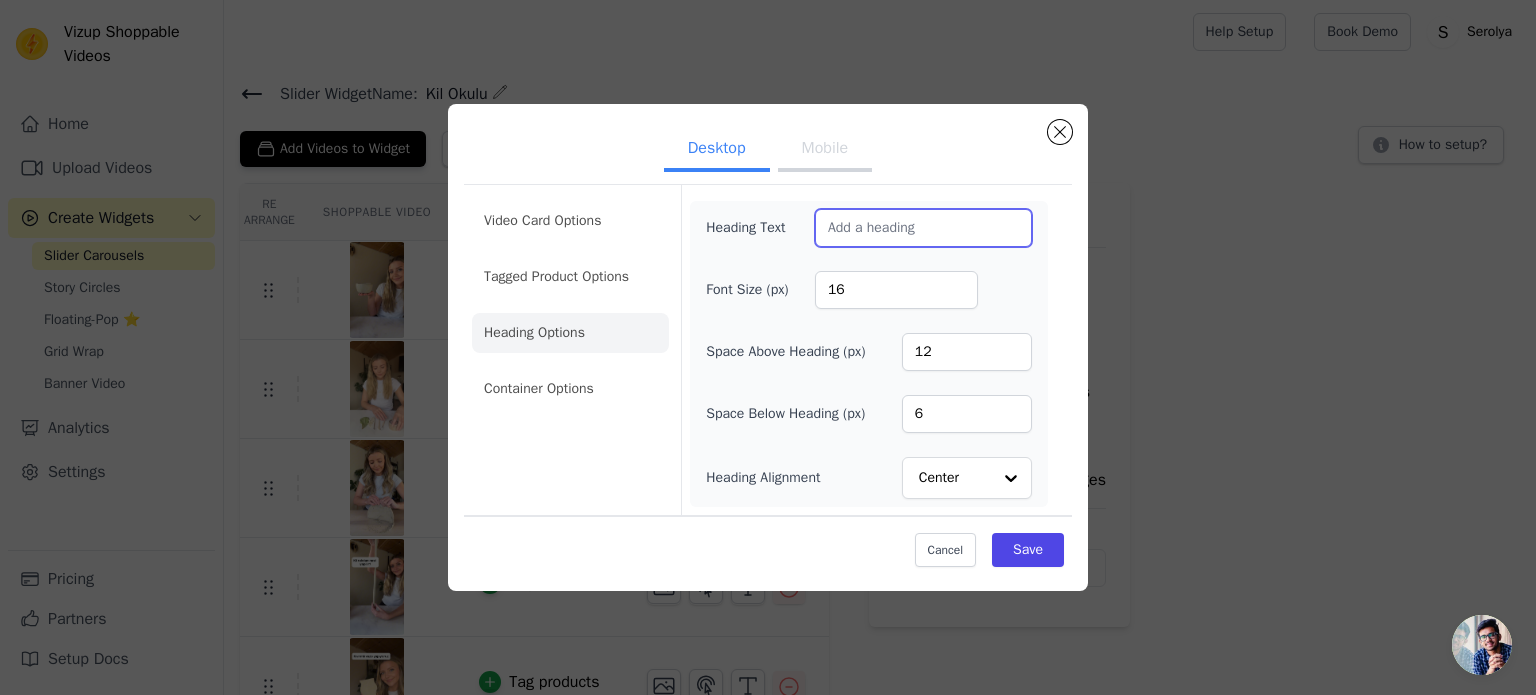 click on "Heading Text" at bounding box center [923, 228] 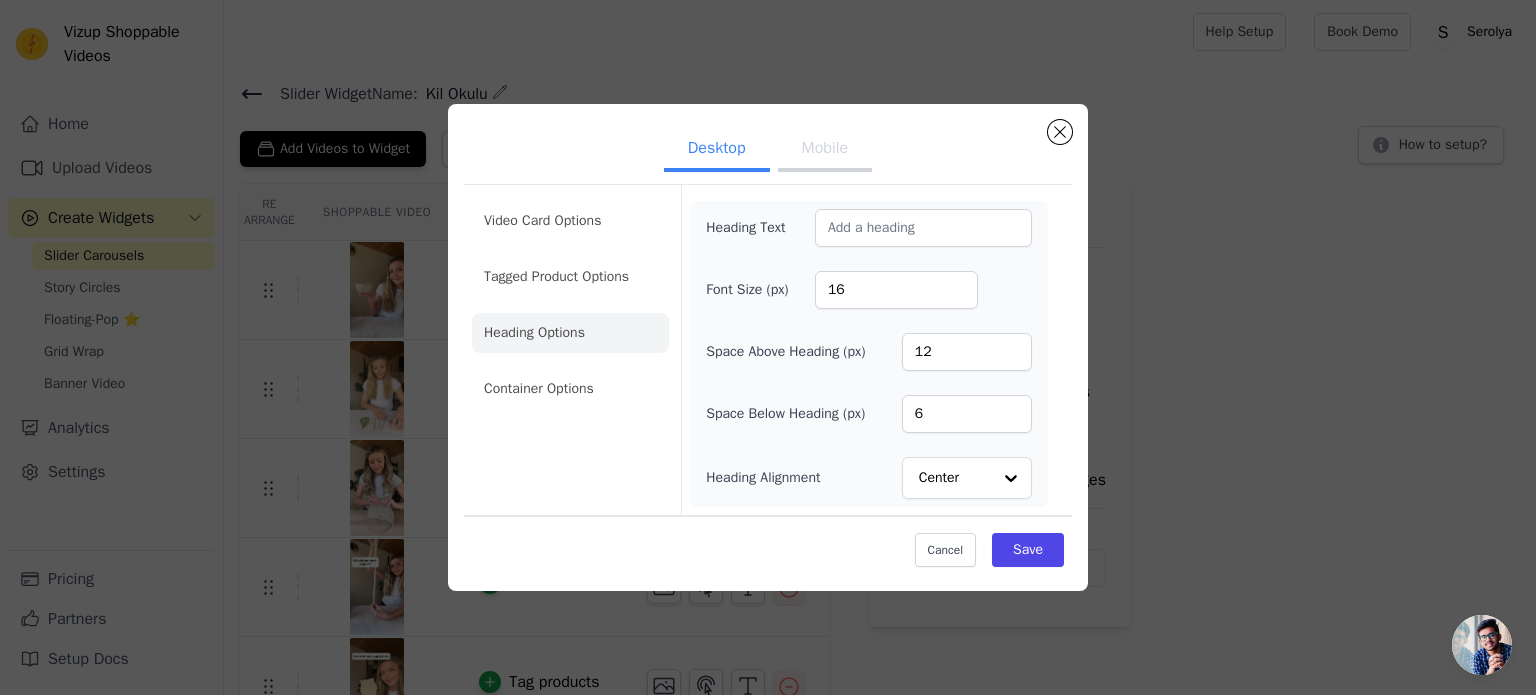 click on "Mobile" at bounding box center [825, 150] 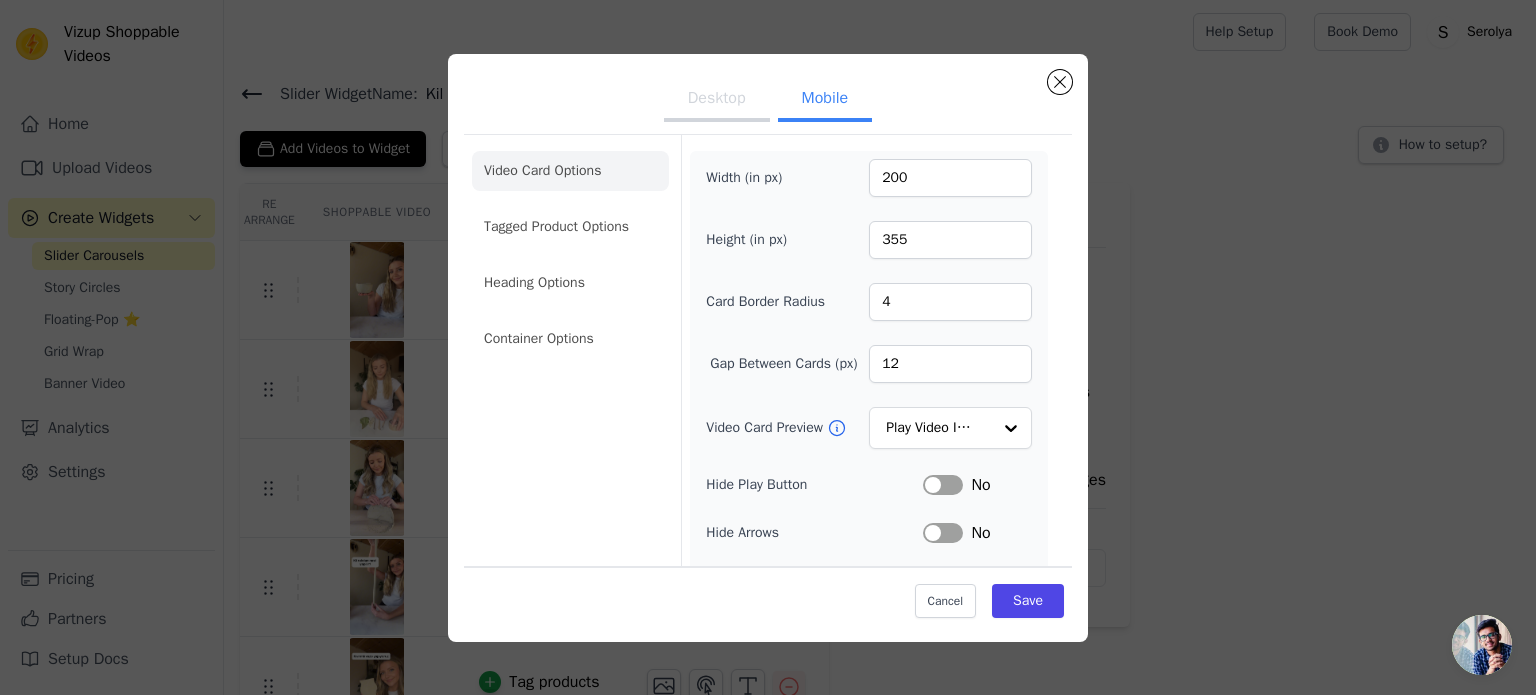 click on "Desktop" at bounding box center [717, 100] 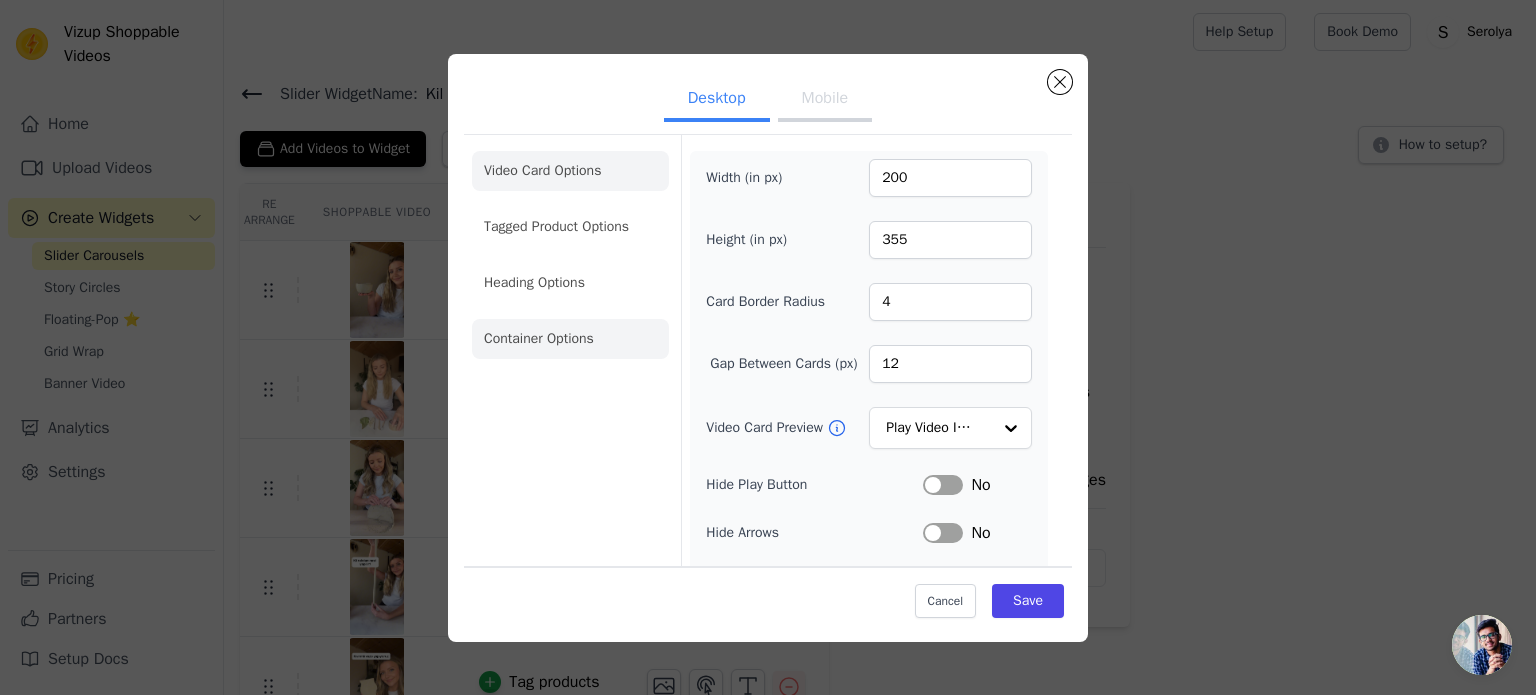 click on "Container Options" 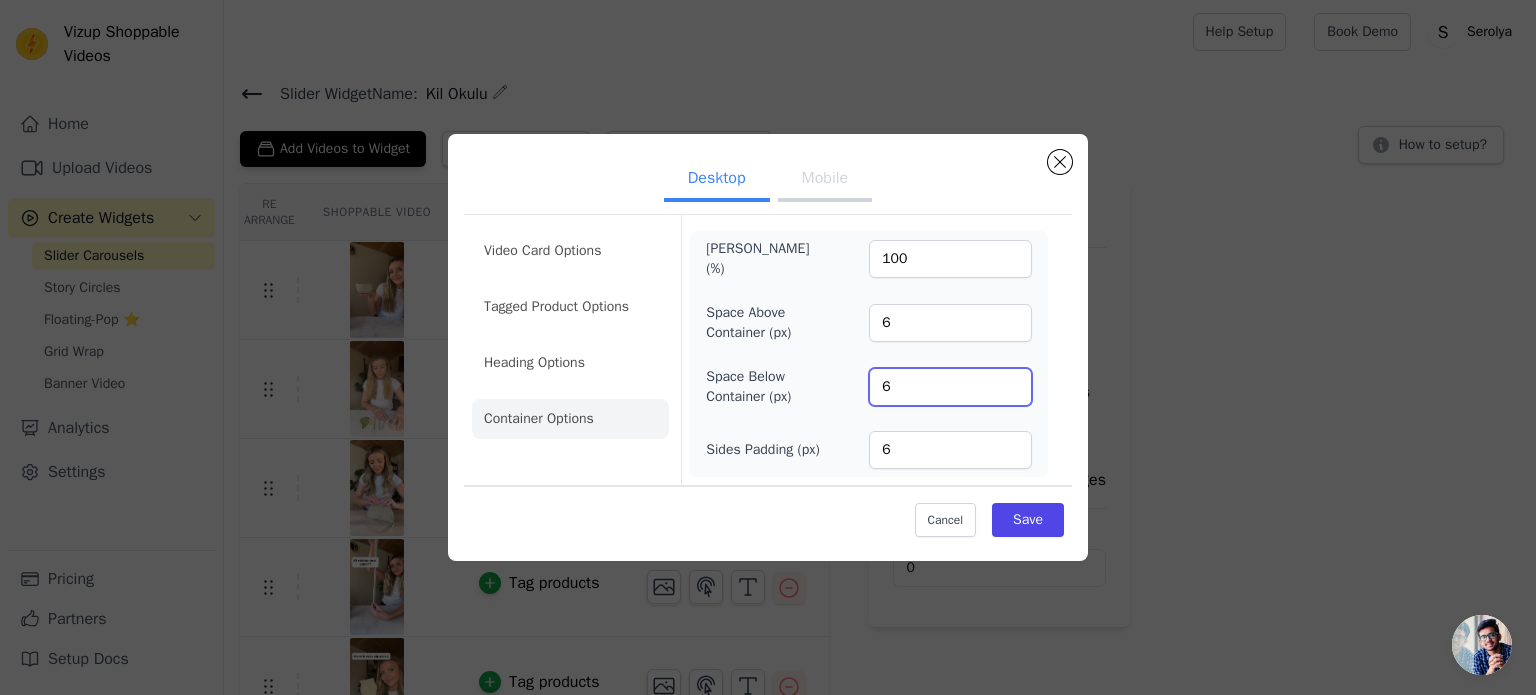 click on "6" at bounding box center (950, 387) 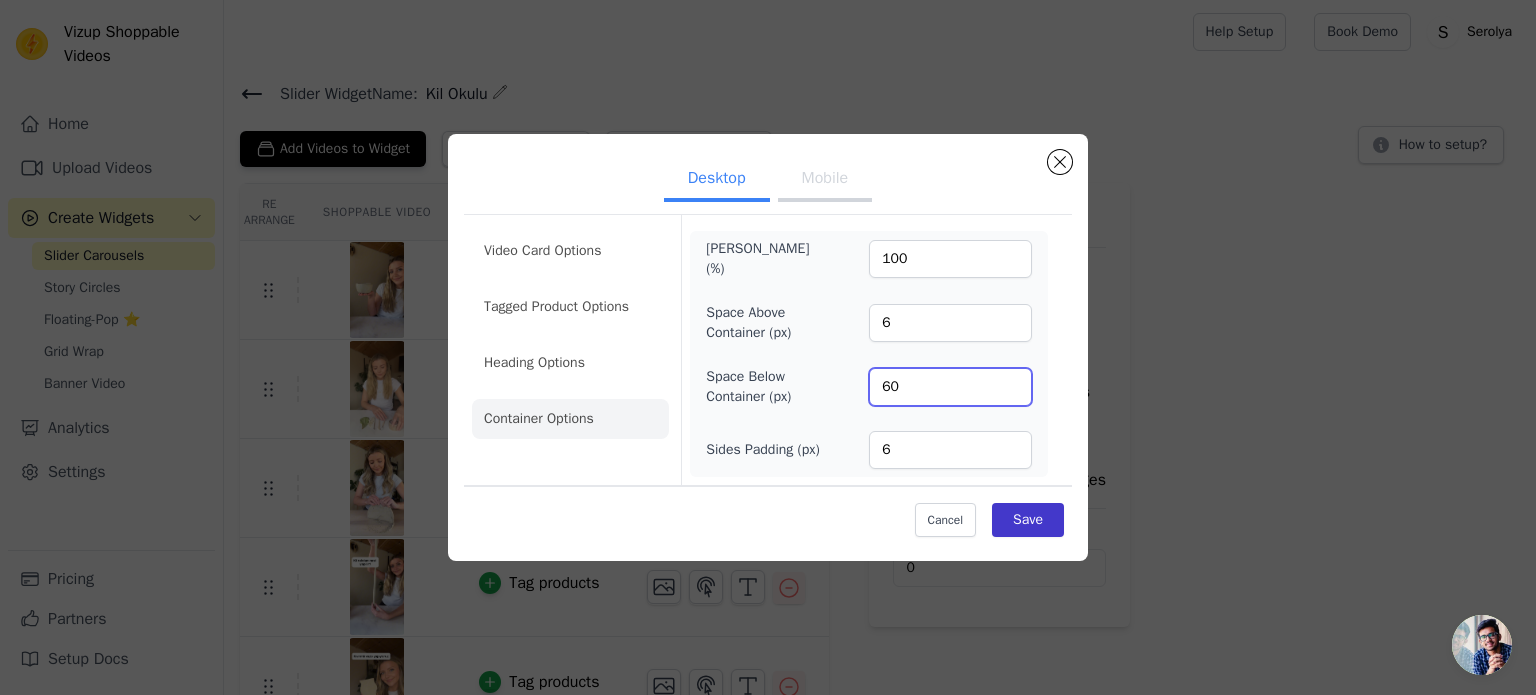 type on "60" 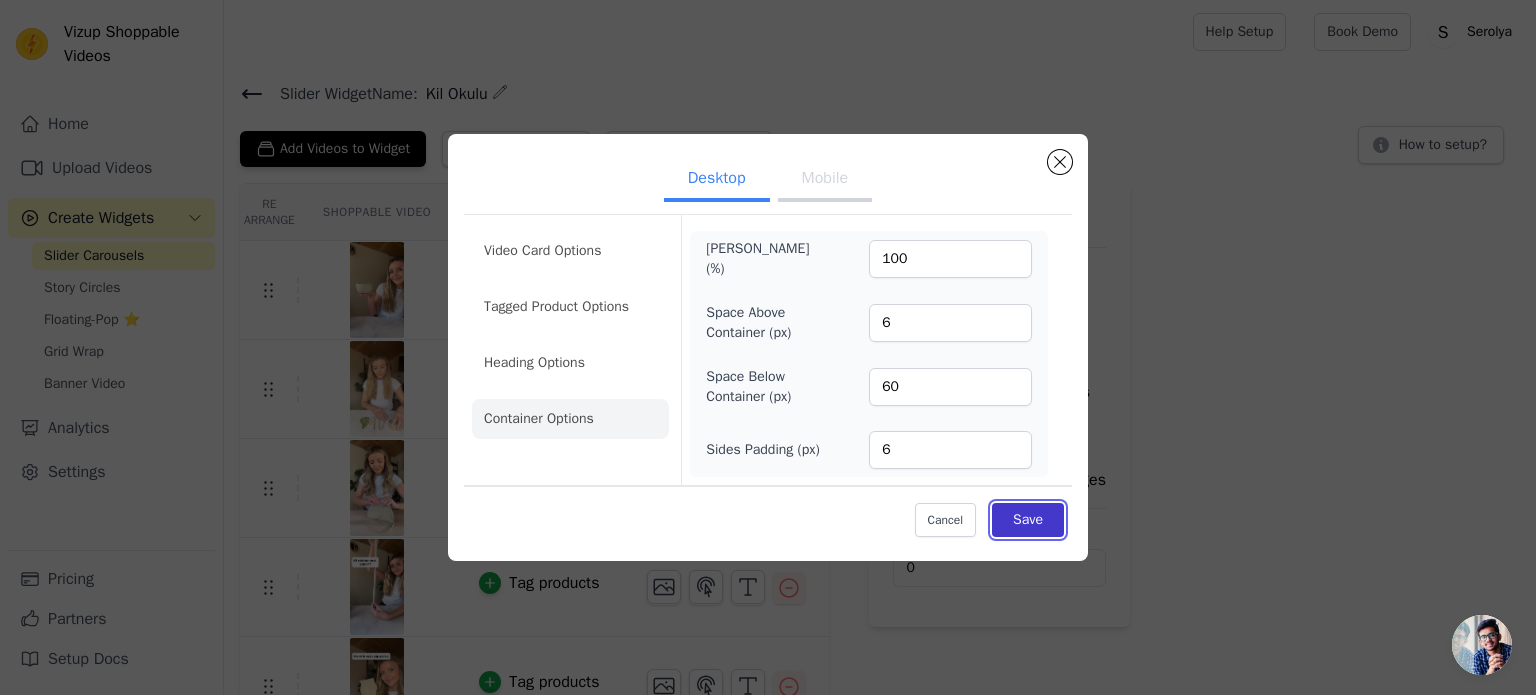 click on "Save" at bounding box center [1028, 520] 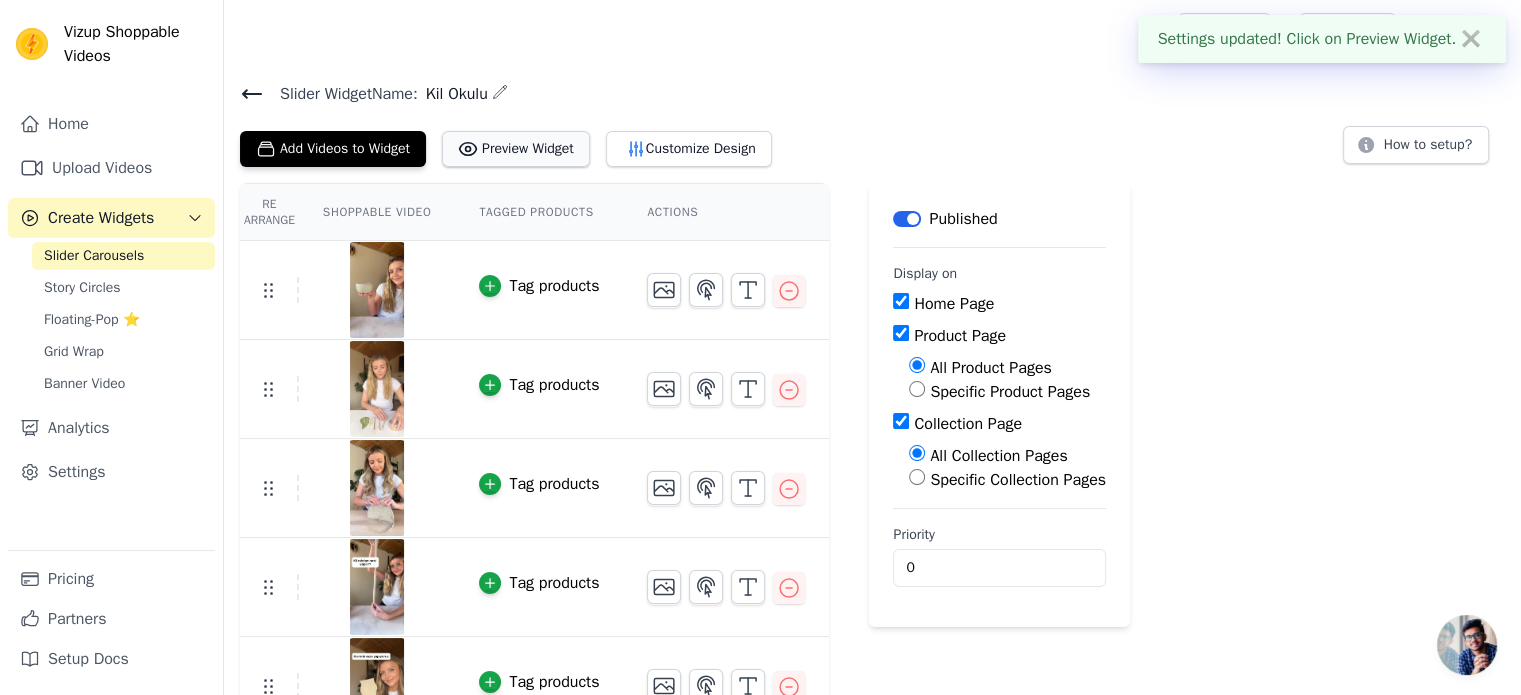 click on "Preview Widget" at bounding box center [516, 149] 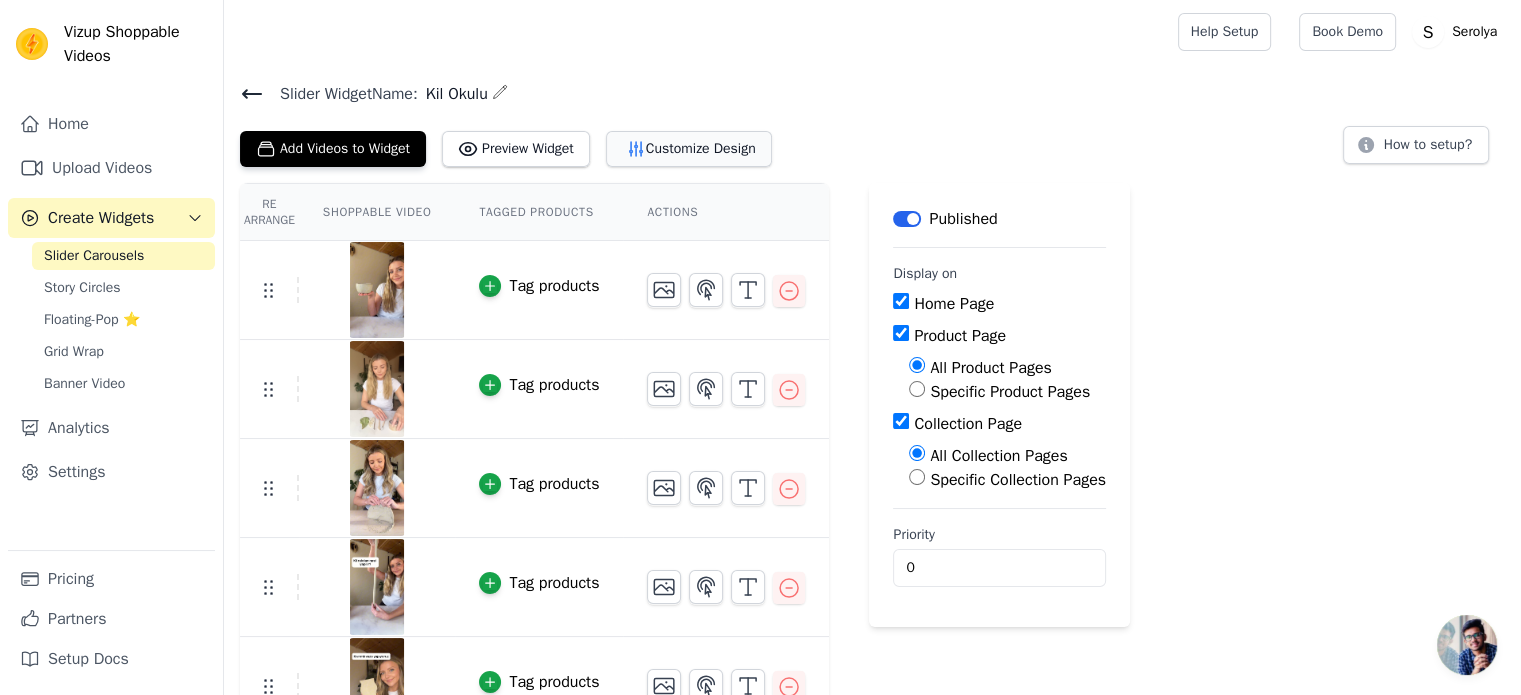 click 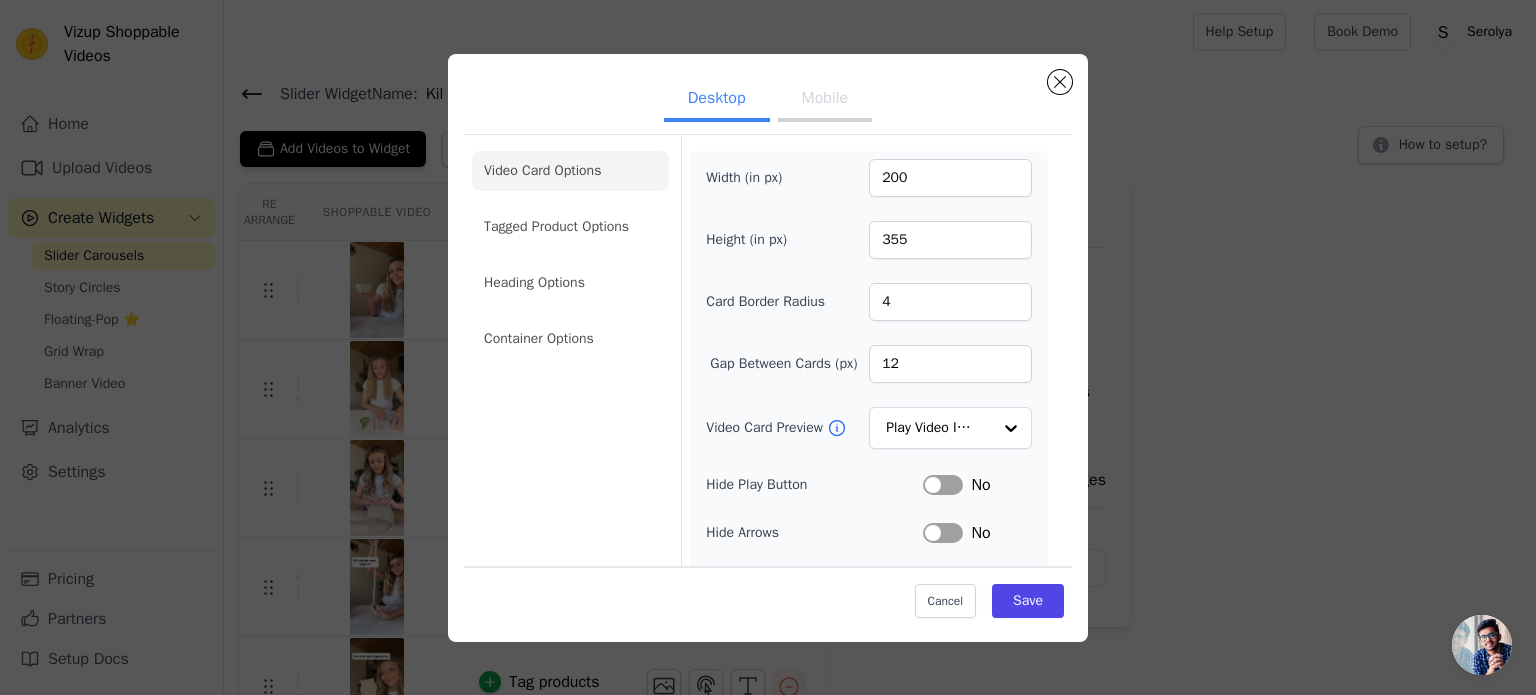 click on "Mobile" at bounding box center [825, 100] 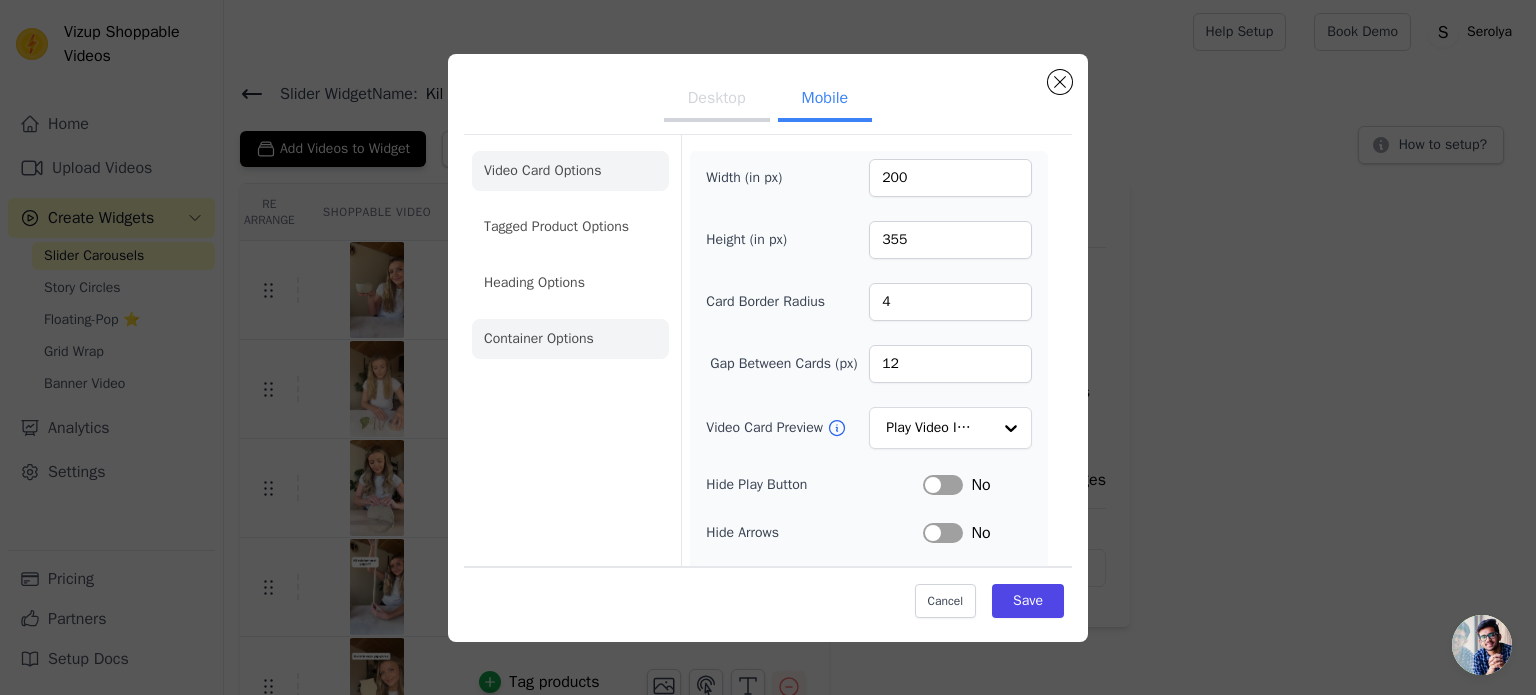 click on "Container Options" 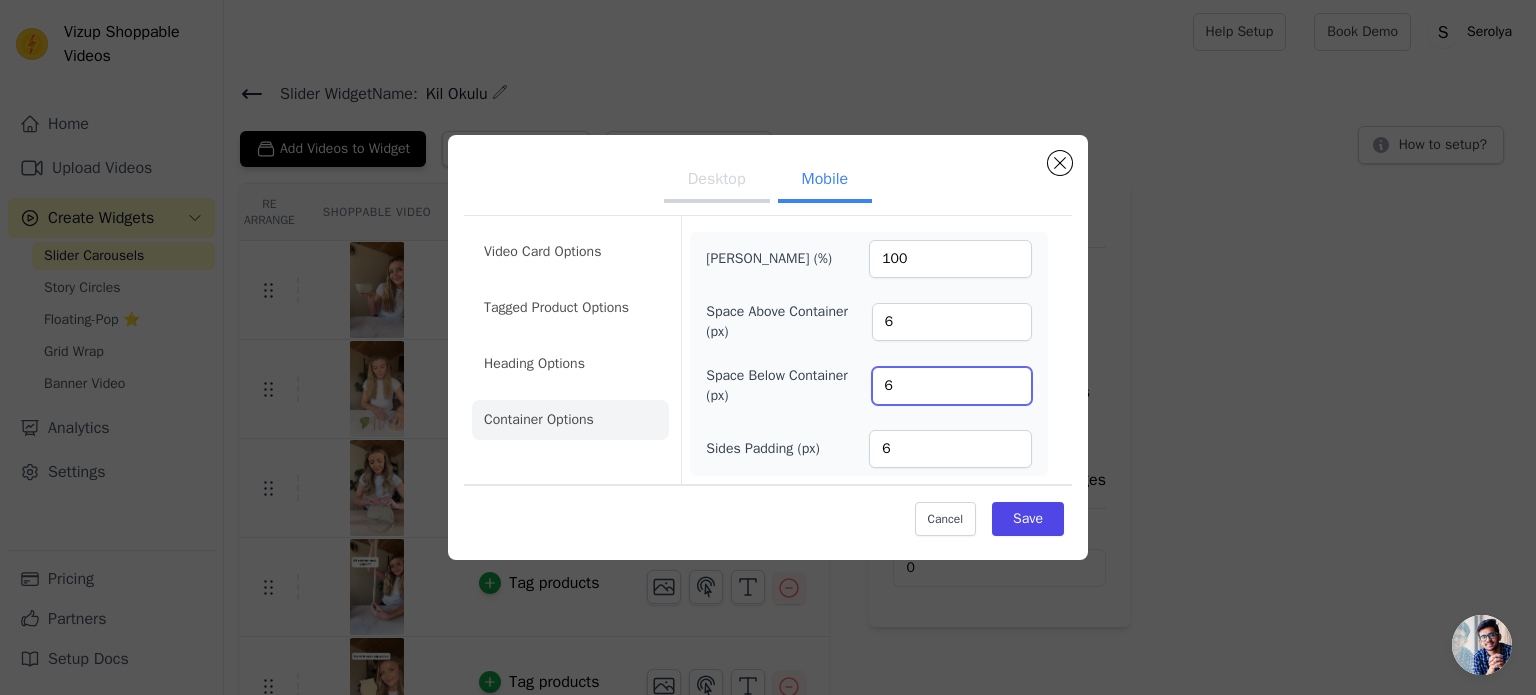 click on "6" at bounding box center (952, 386) 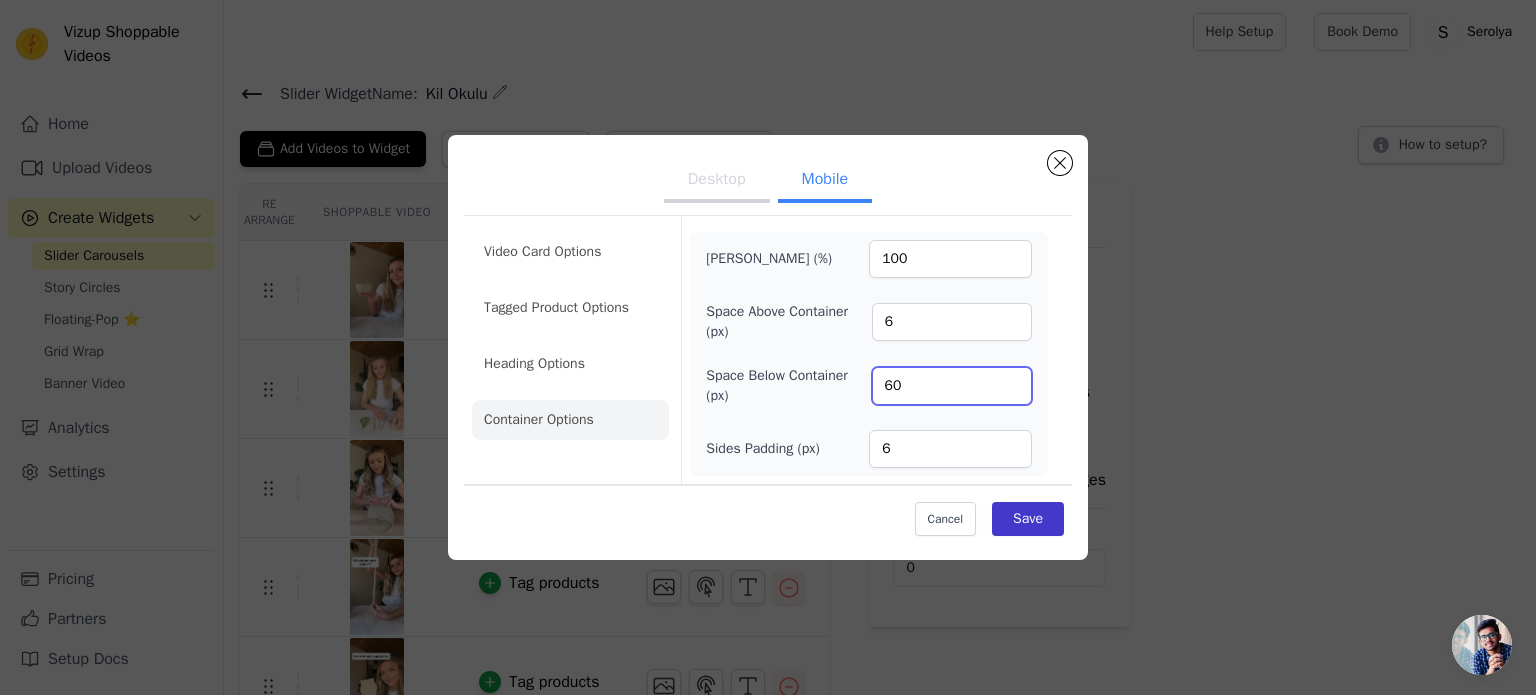 type on "60" 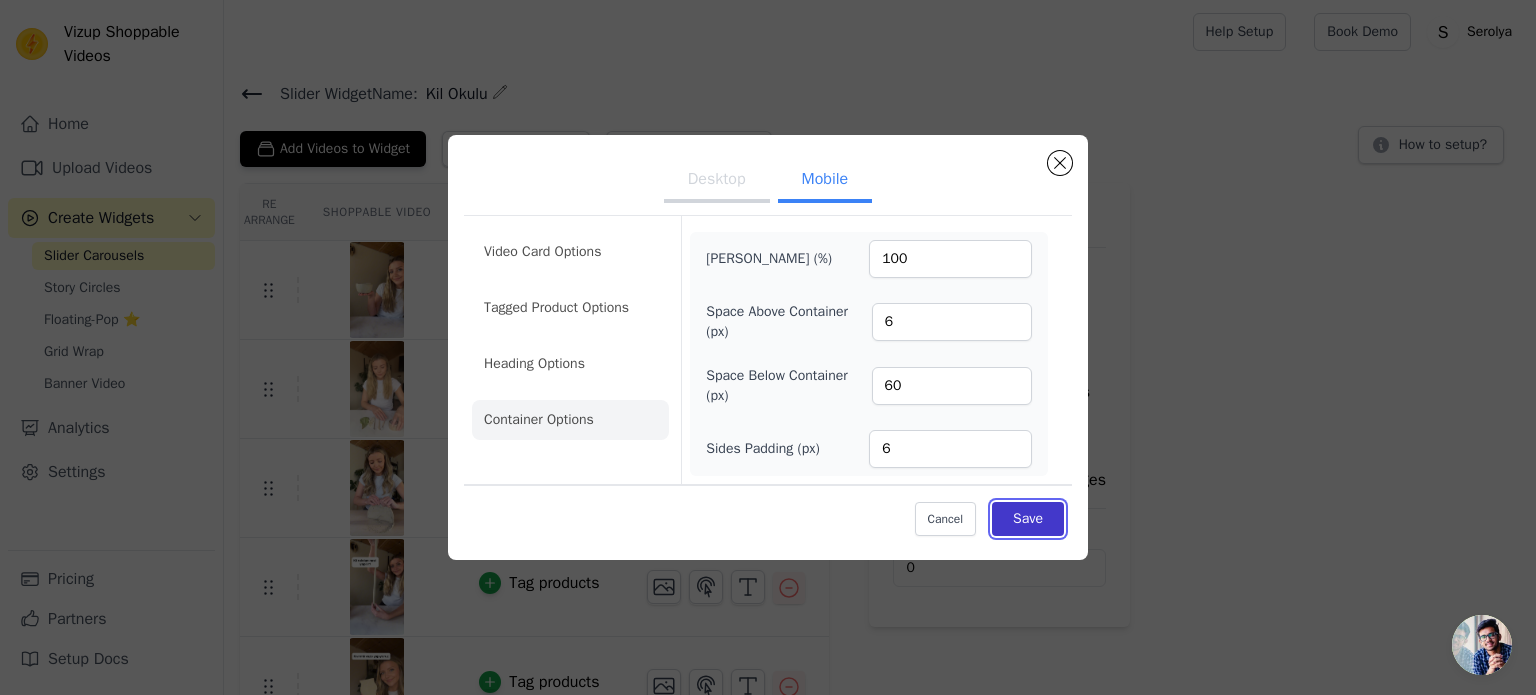 click on "Save" at bounding box center [1028, 519] 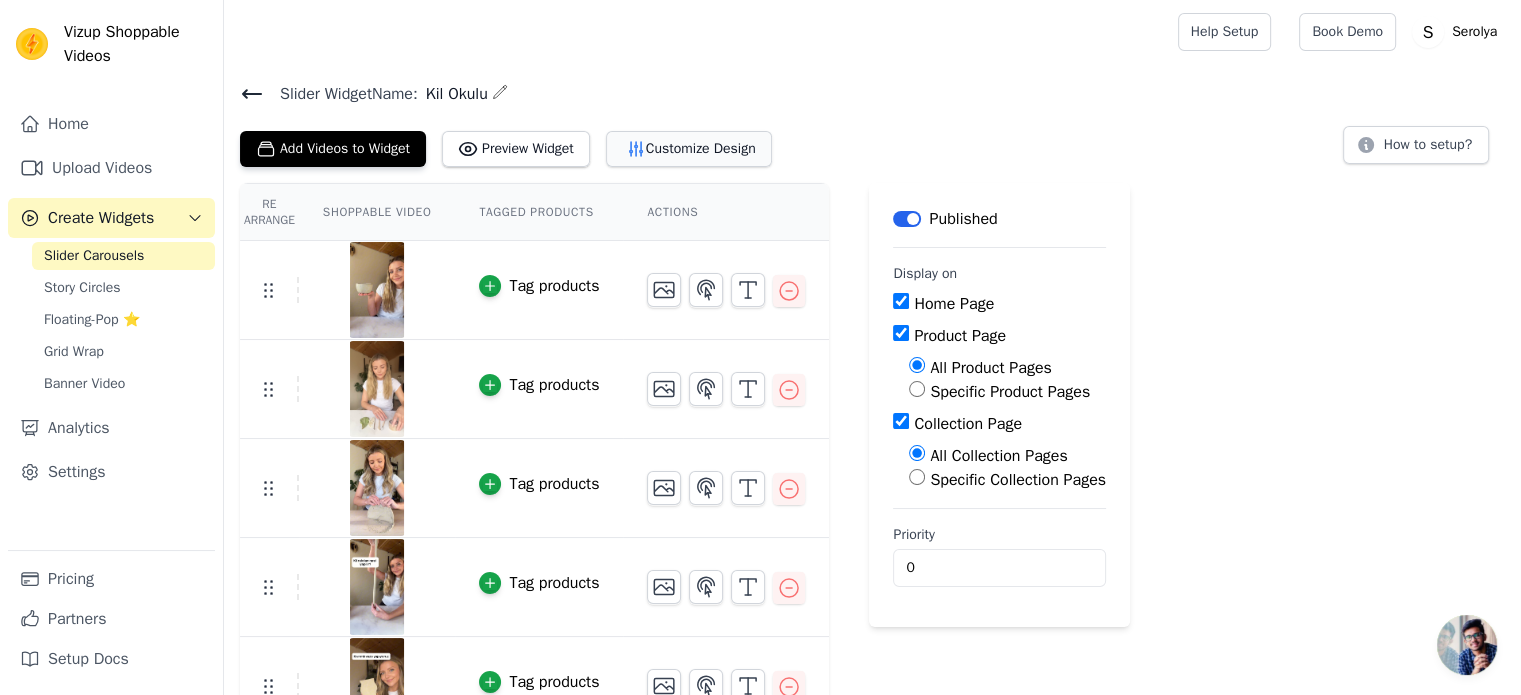 click on "Customize Design" at bounding box center [689, 149] 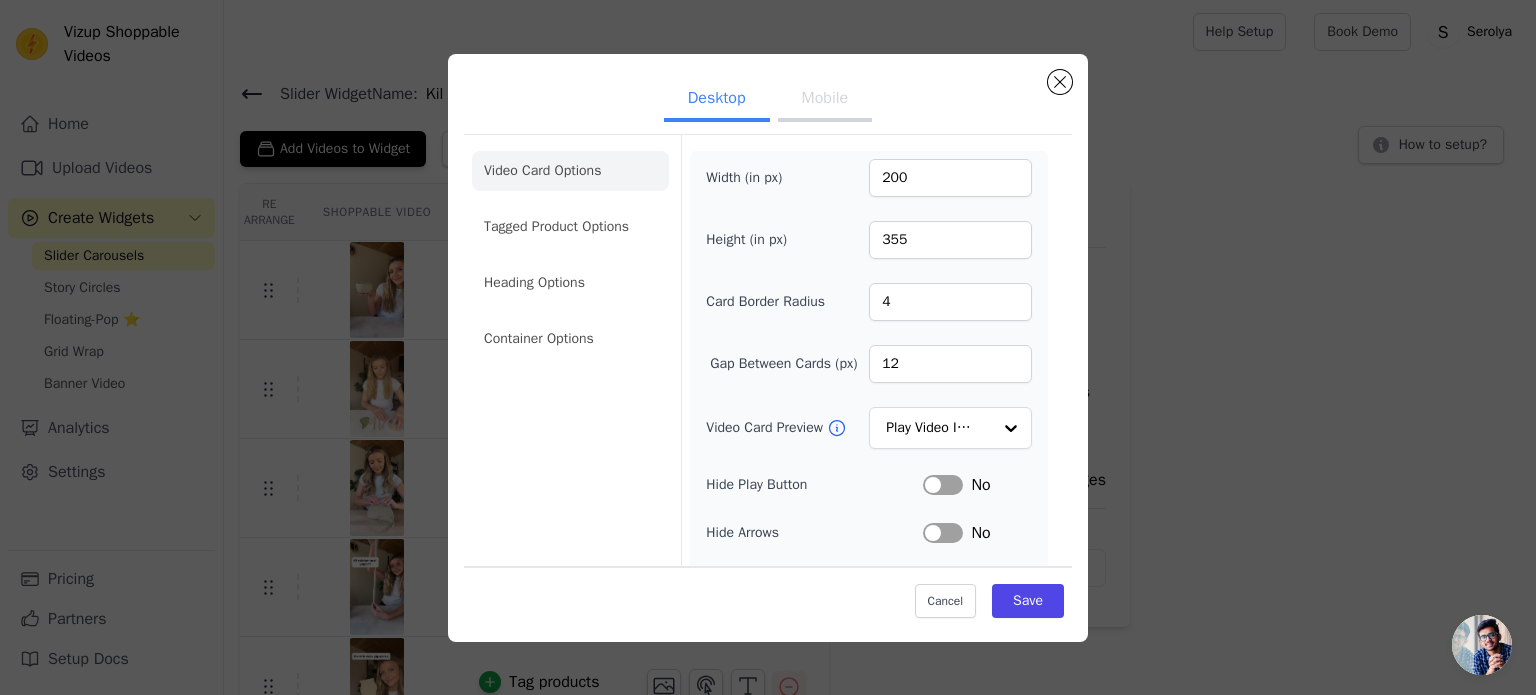 click on "Mobile" at bounding box center [825, 100] 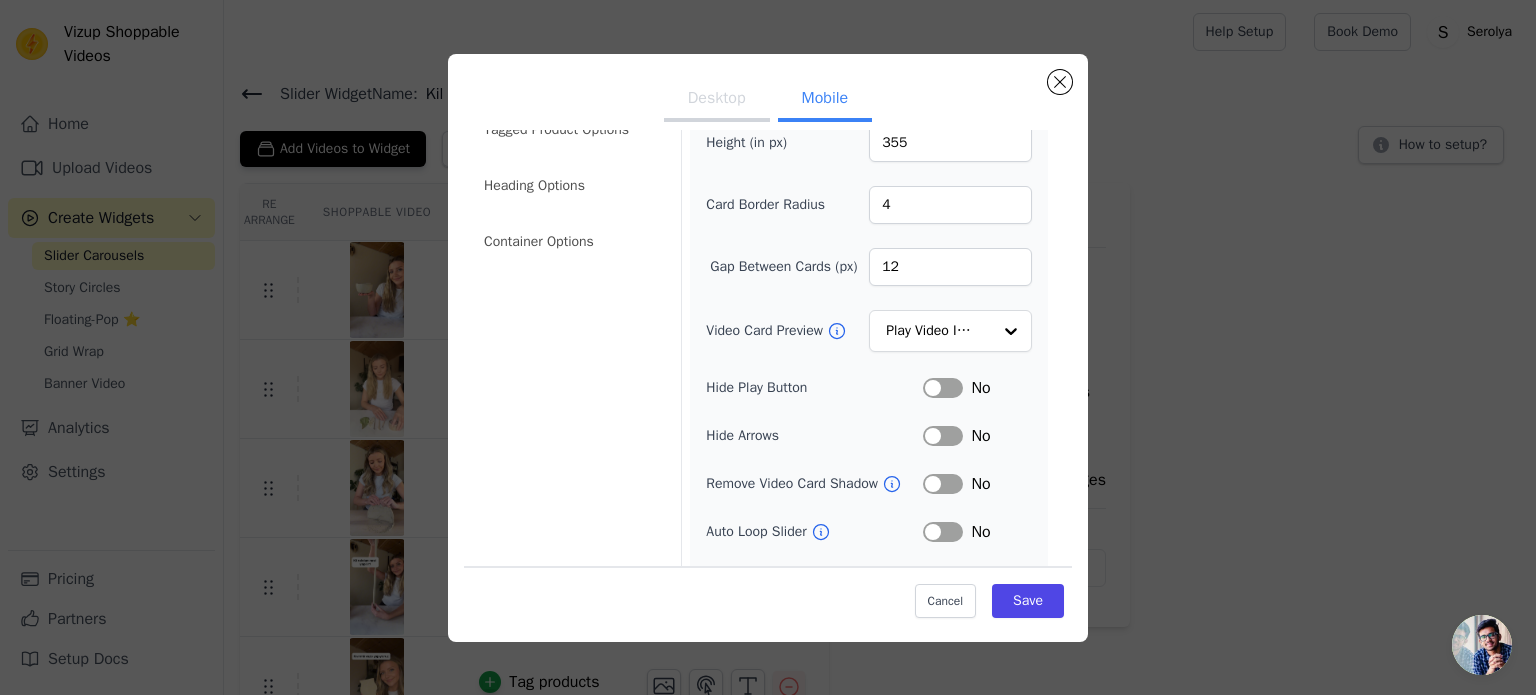 scroll, scrollTop: 100, scrollLeft: 0, axis: vertical 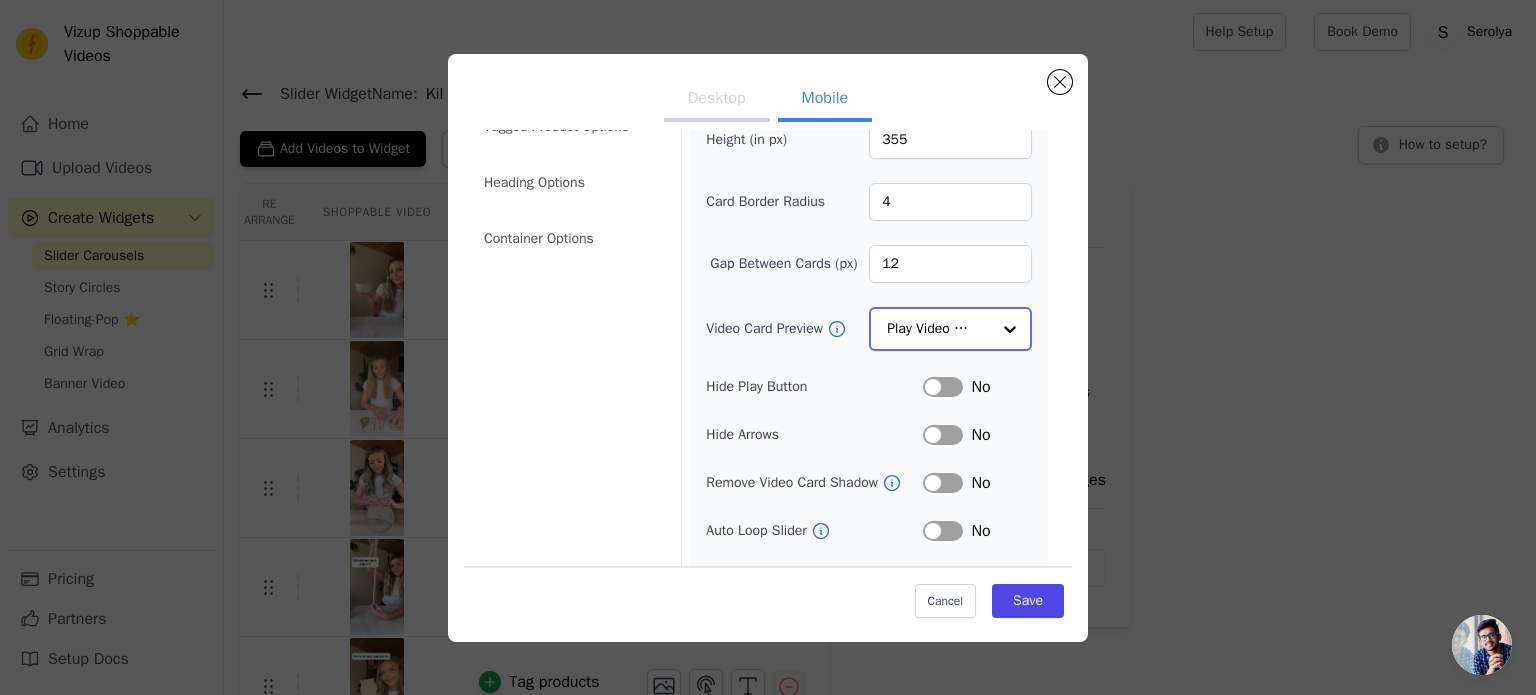 click on "Video Card Preview" 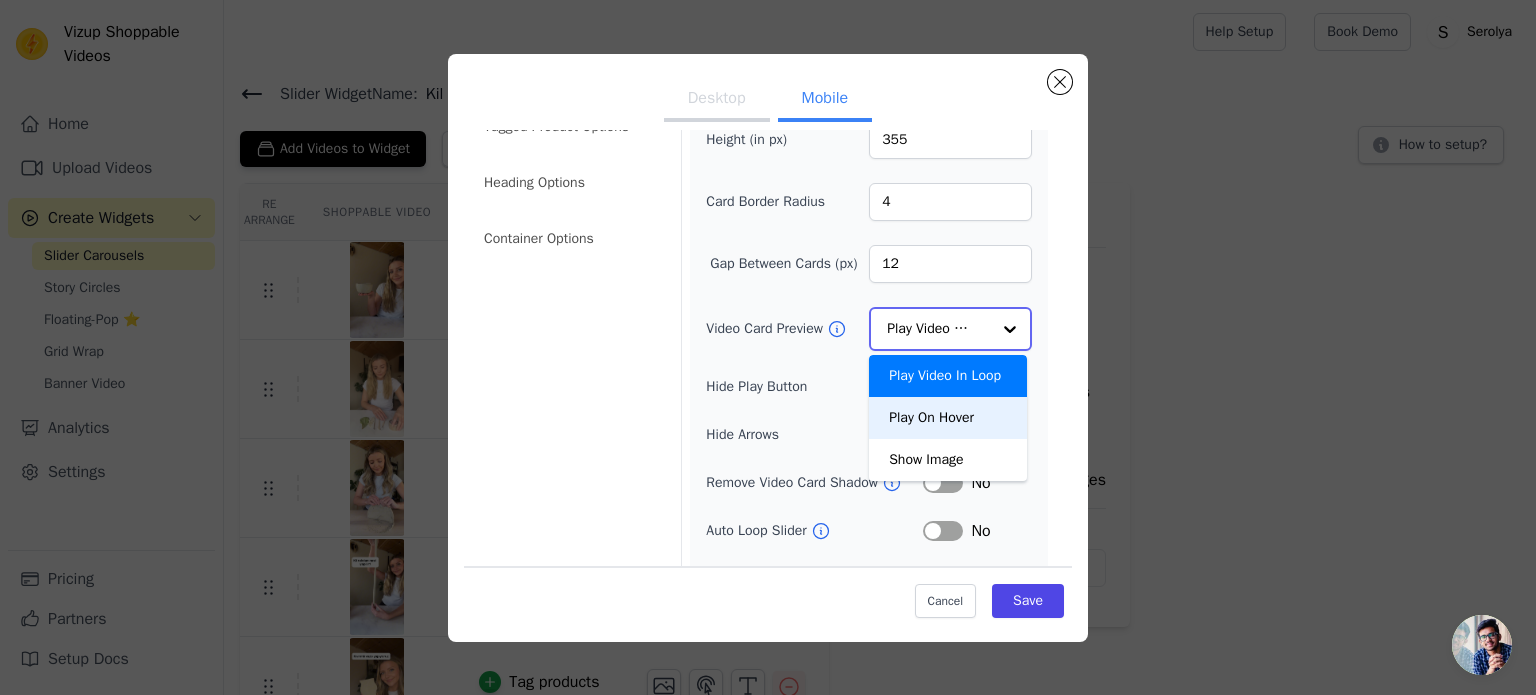 click on "Play On Hover" at bounding box center [948, 418] 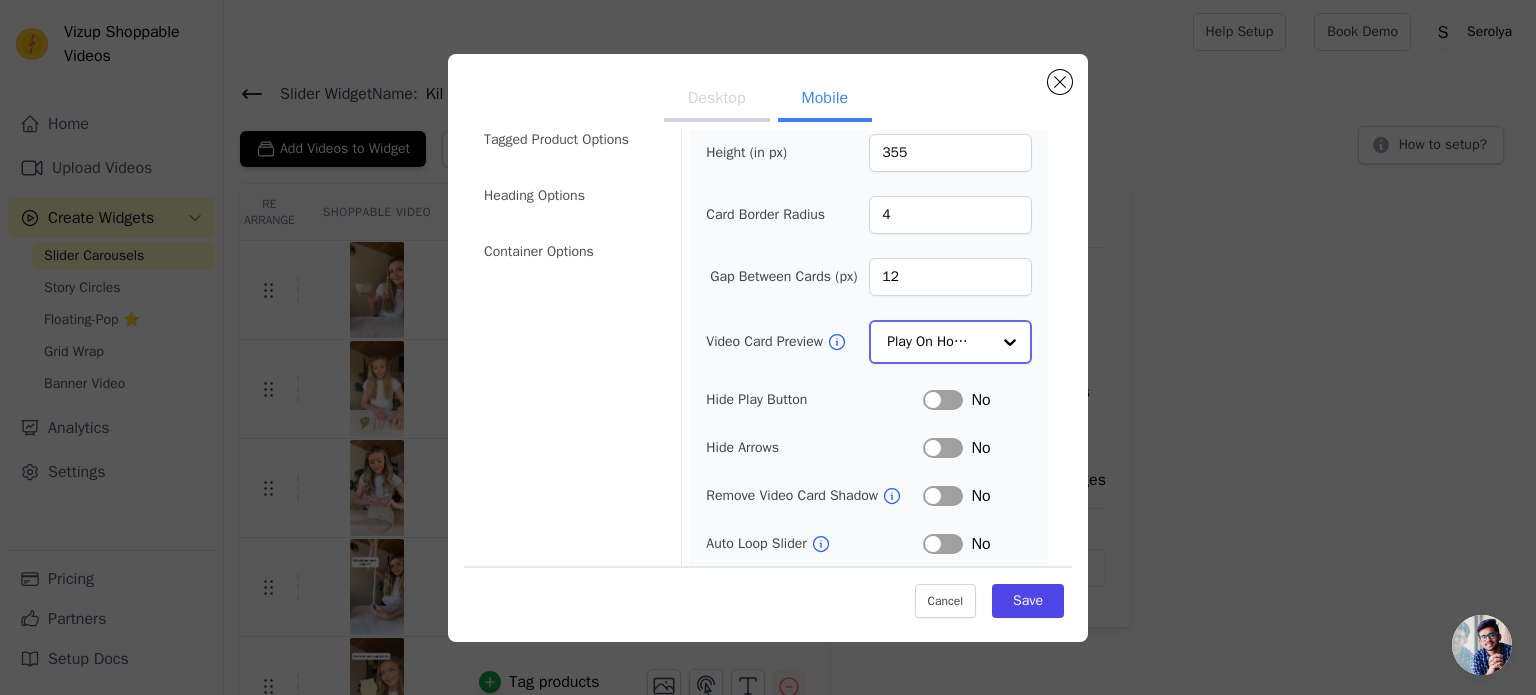 scroll, scrollTop: 233, scrollLeft: 0, axis: vertical 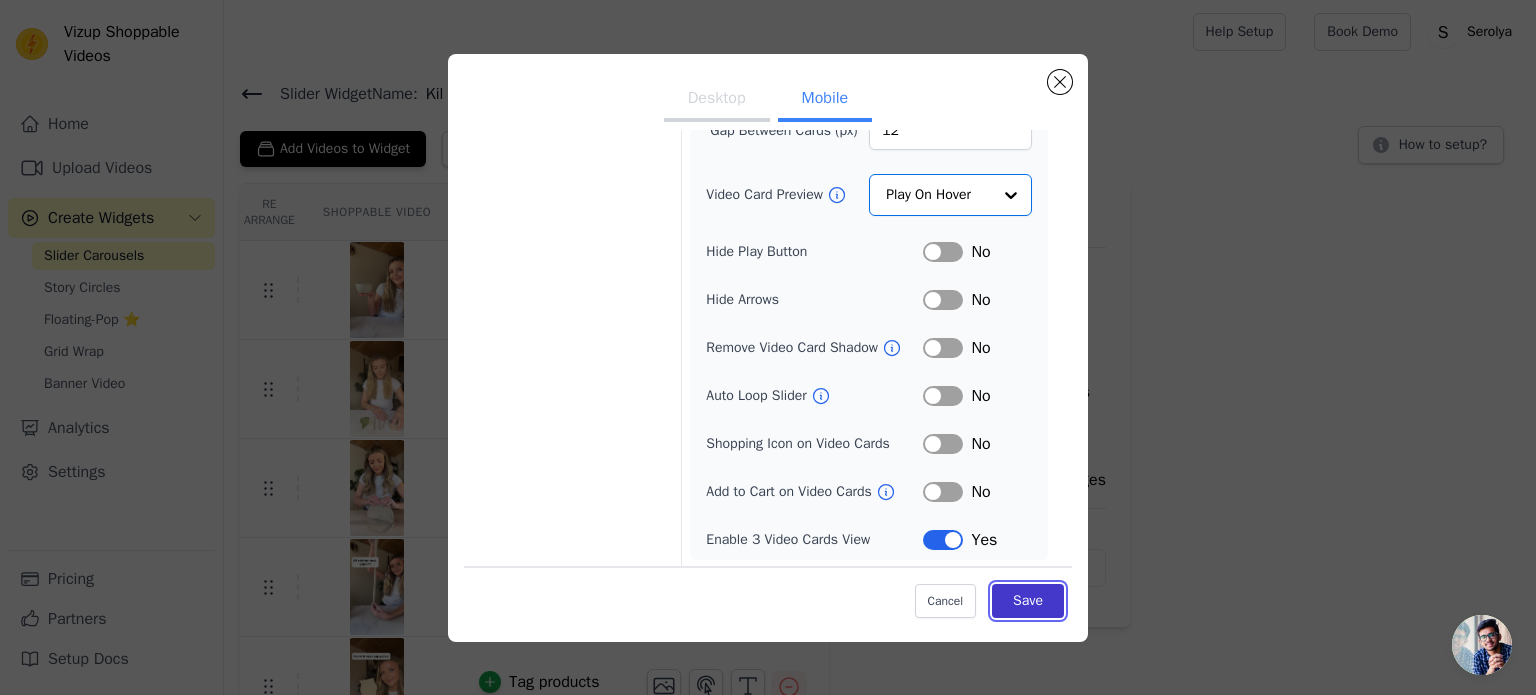 click on "Save" at bounding box center [1028, 601] 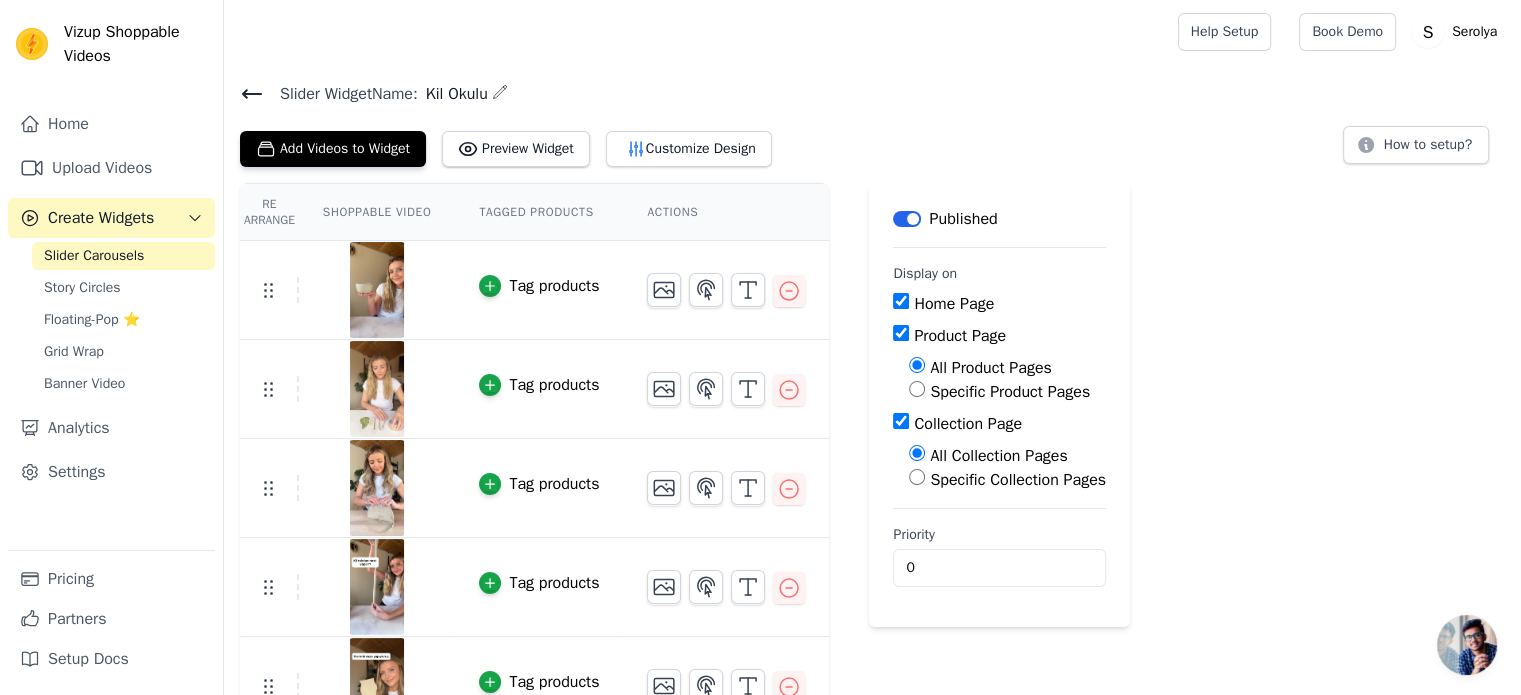 click on "Re Arrange   Shoppable Video   Tagged Products   Actions             Tag products                             Tag products                             Tag products                             Tag products                             Tag products                       Save Videos In This New Order   Save   Dismiss     Label     Published     Display on     Home Page     Product Page     All Product Pages     Specific Product Pages       Collection Page     All Collection Pages     Specific Collection Pages       Priority   0" at bounding box center (872, 459) 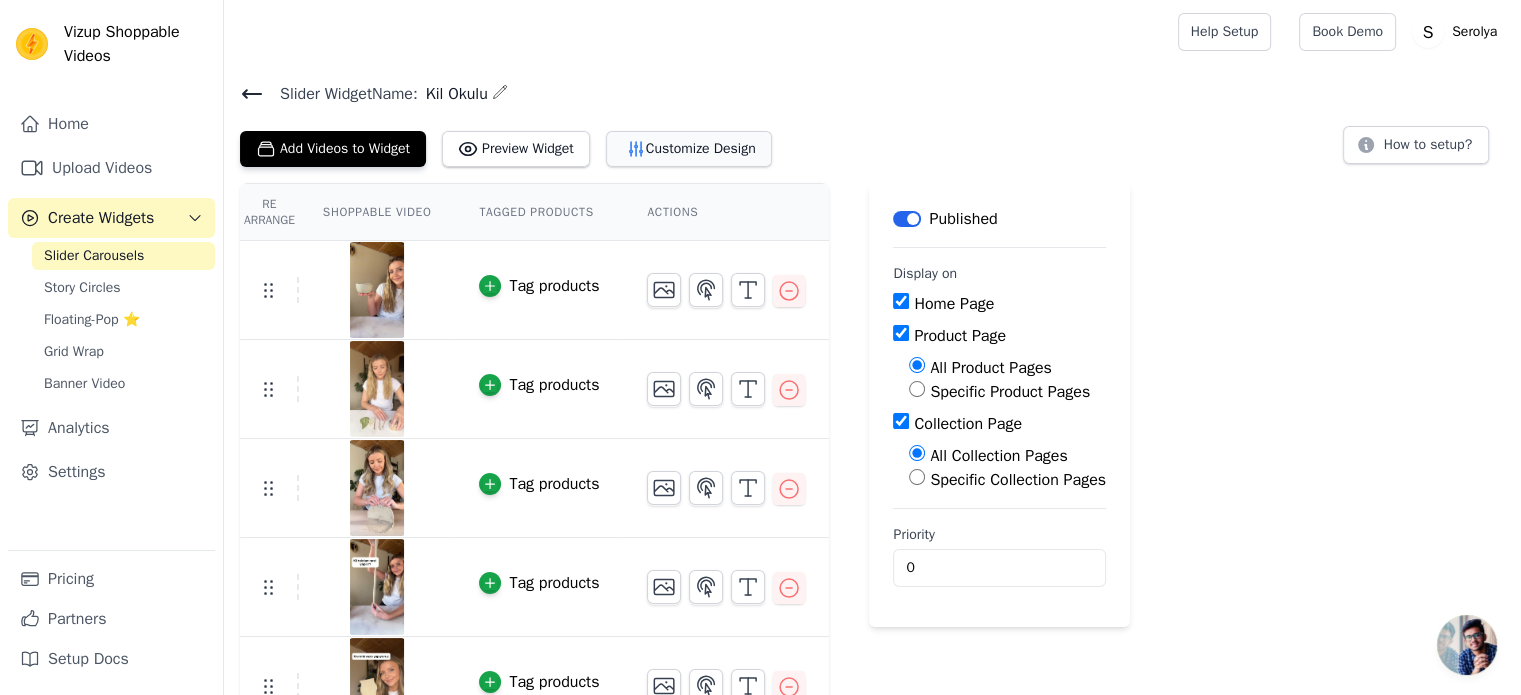click on "Customize Design" at bounding box center [689, 149] 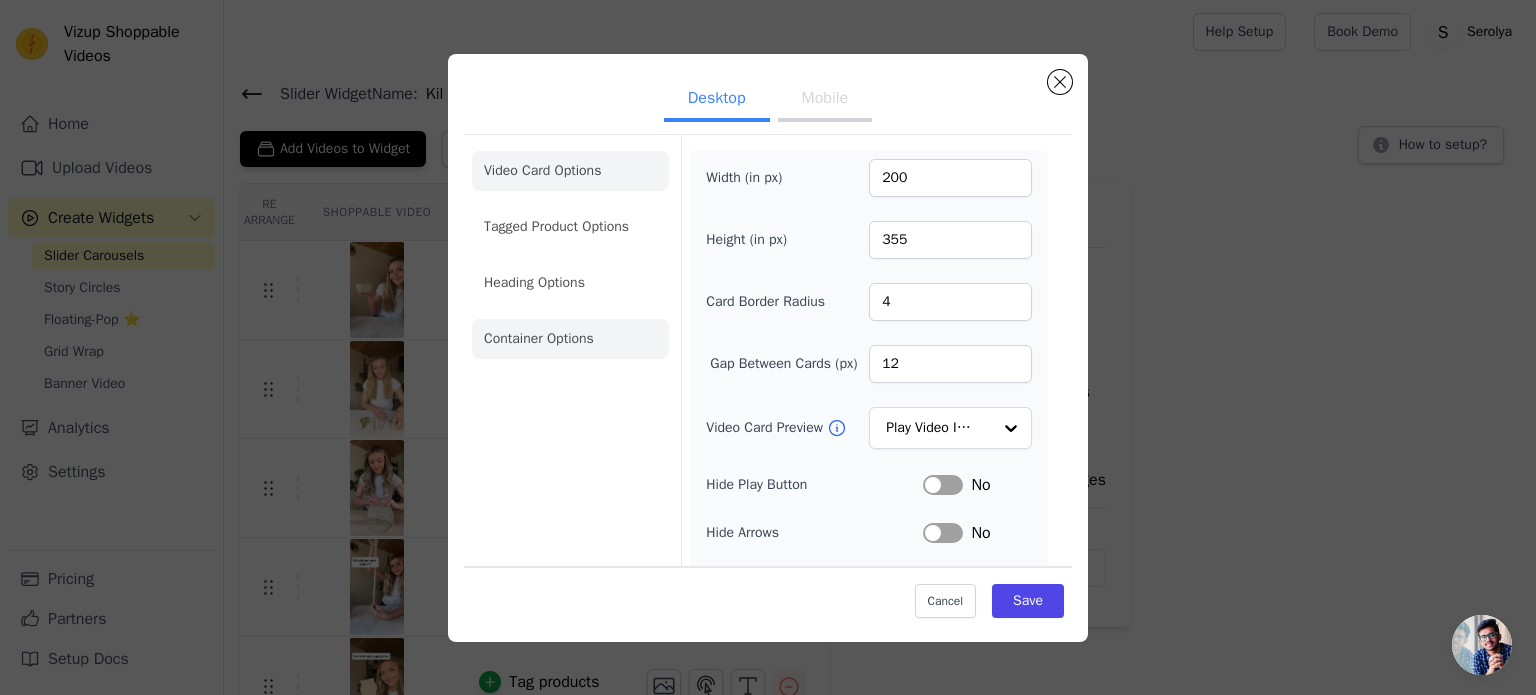 click on "Container Options" 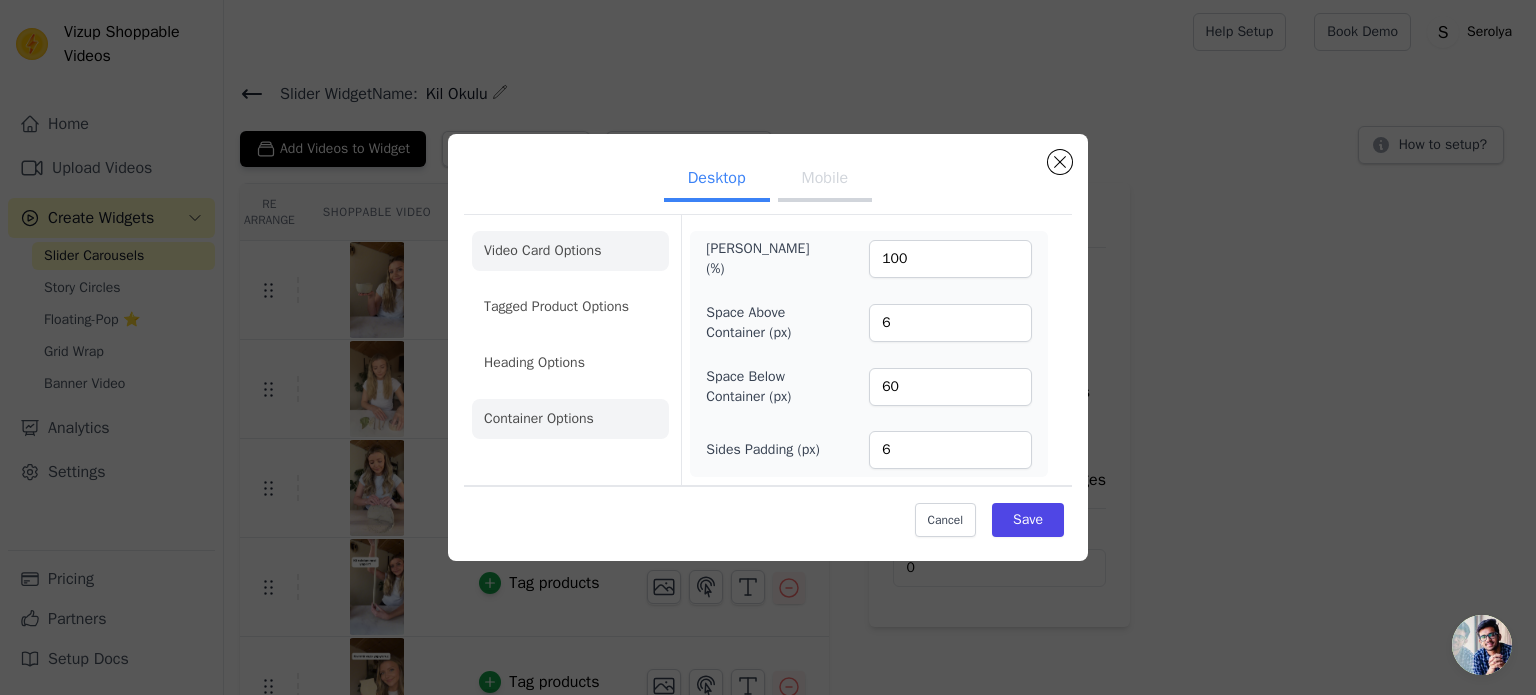 click on "Video Card Options" 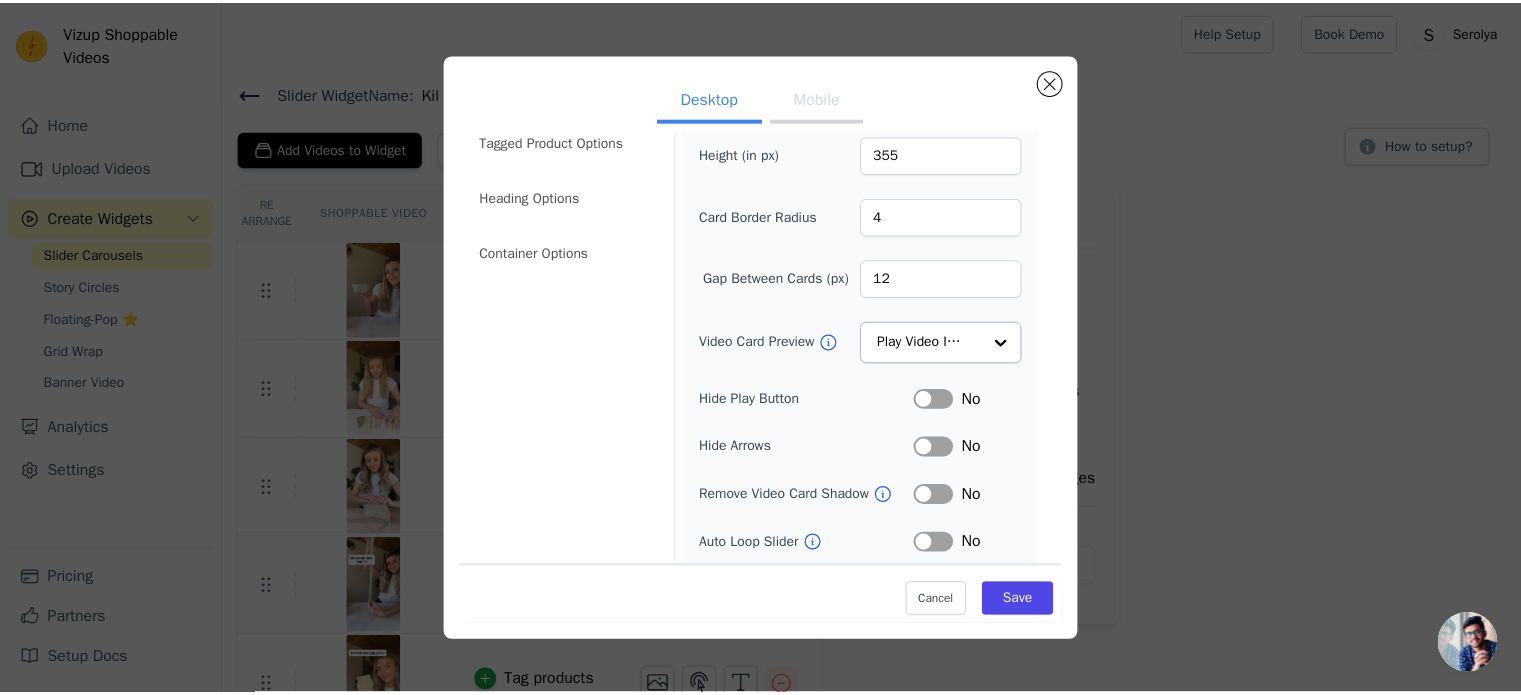 scroll, scrollTop: 84, scrollLeft: 0, axis: vertical 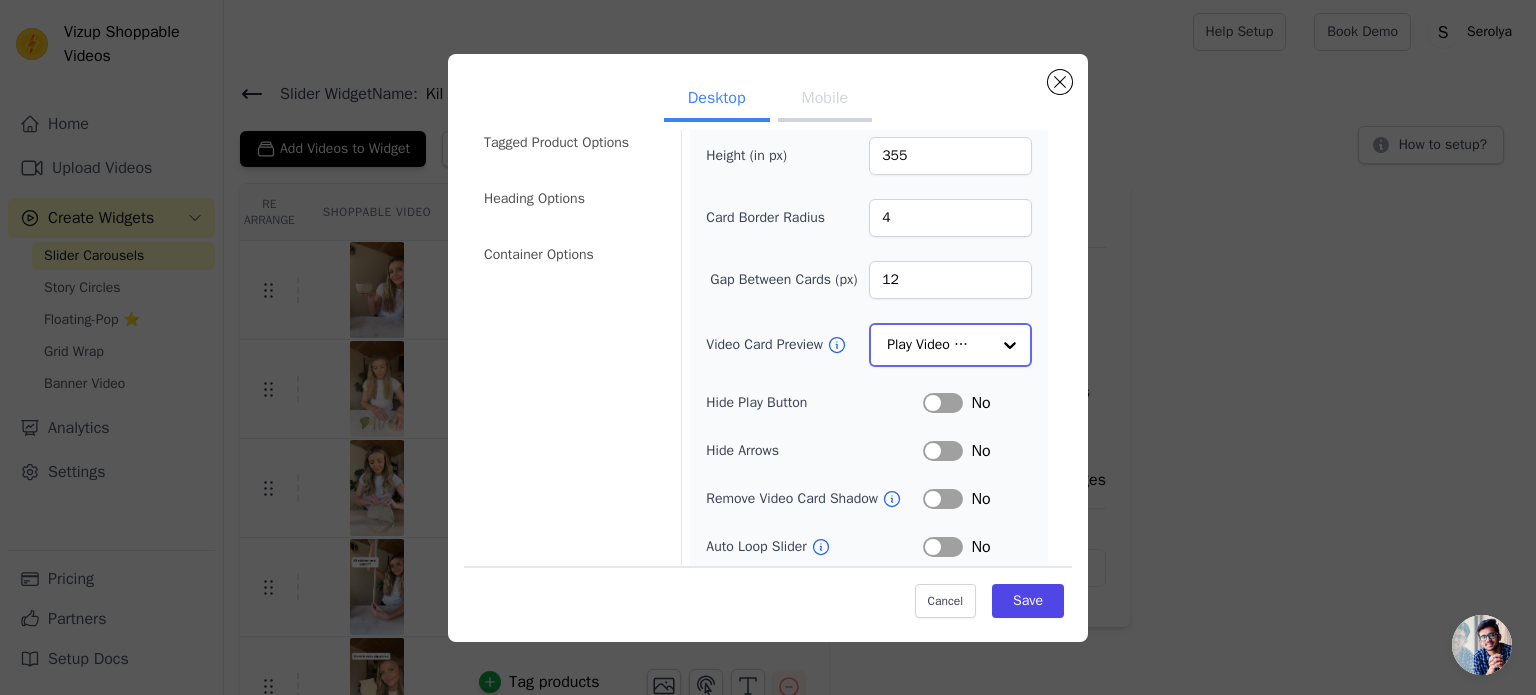 click on "Video Card Preview" 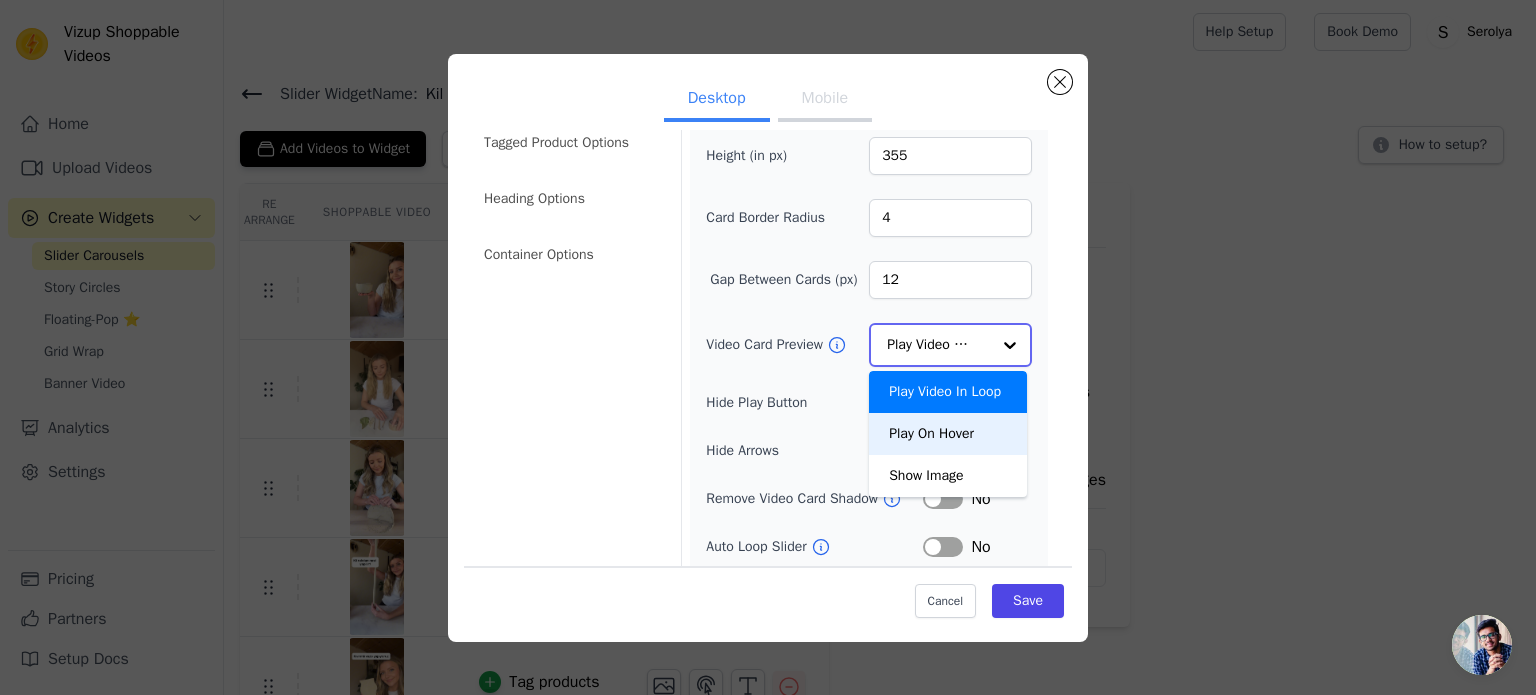 click on "Play On Hover" at bounding box center [948, 434] 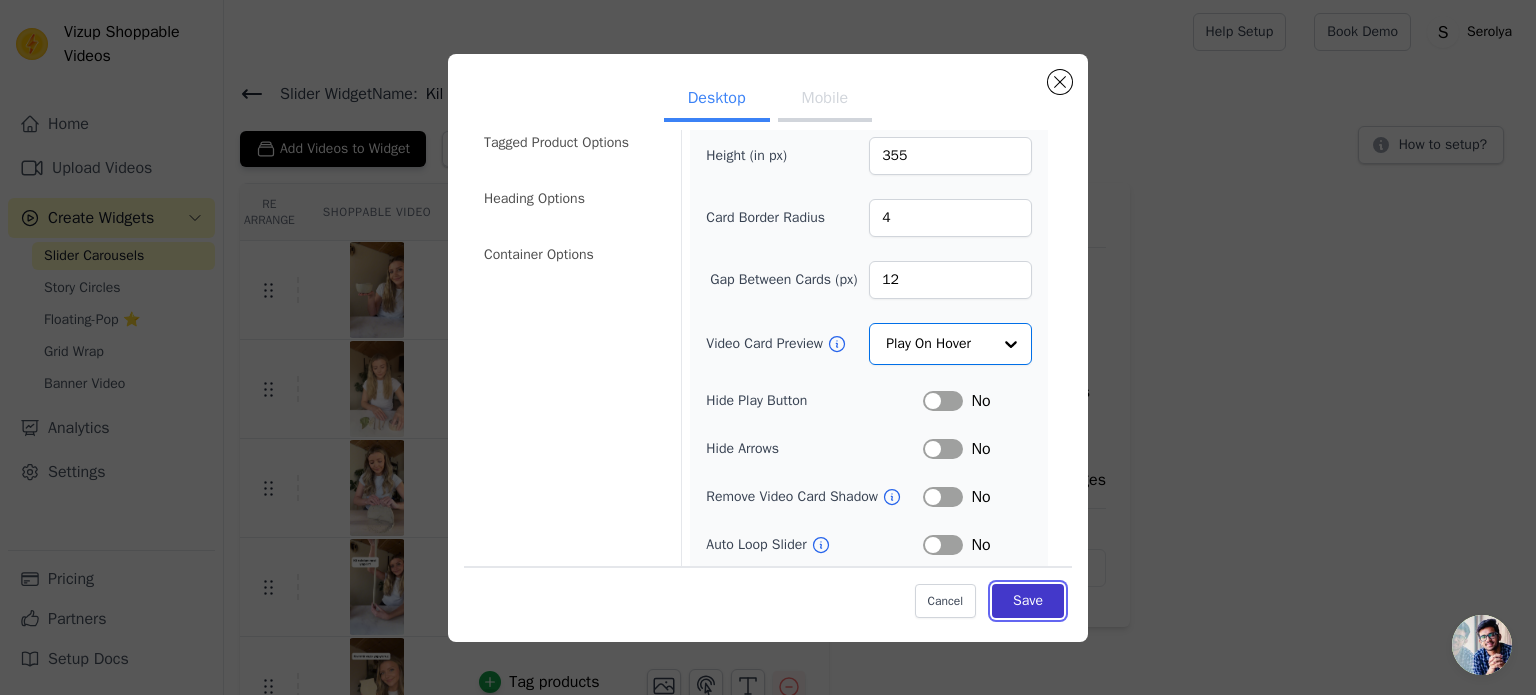 click on "Save" at bounding box center [1028, 601] 